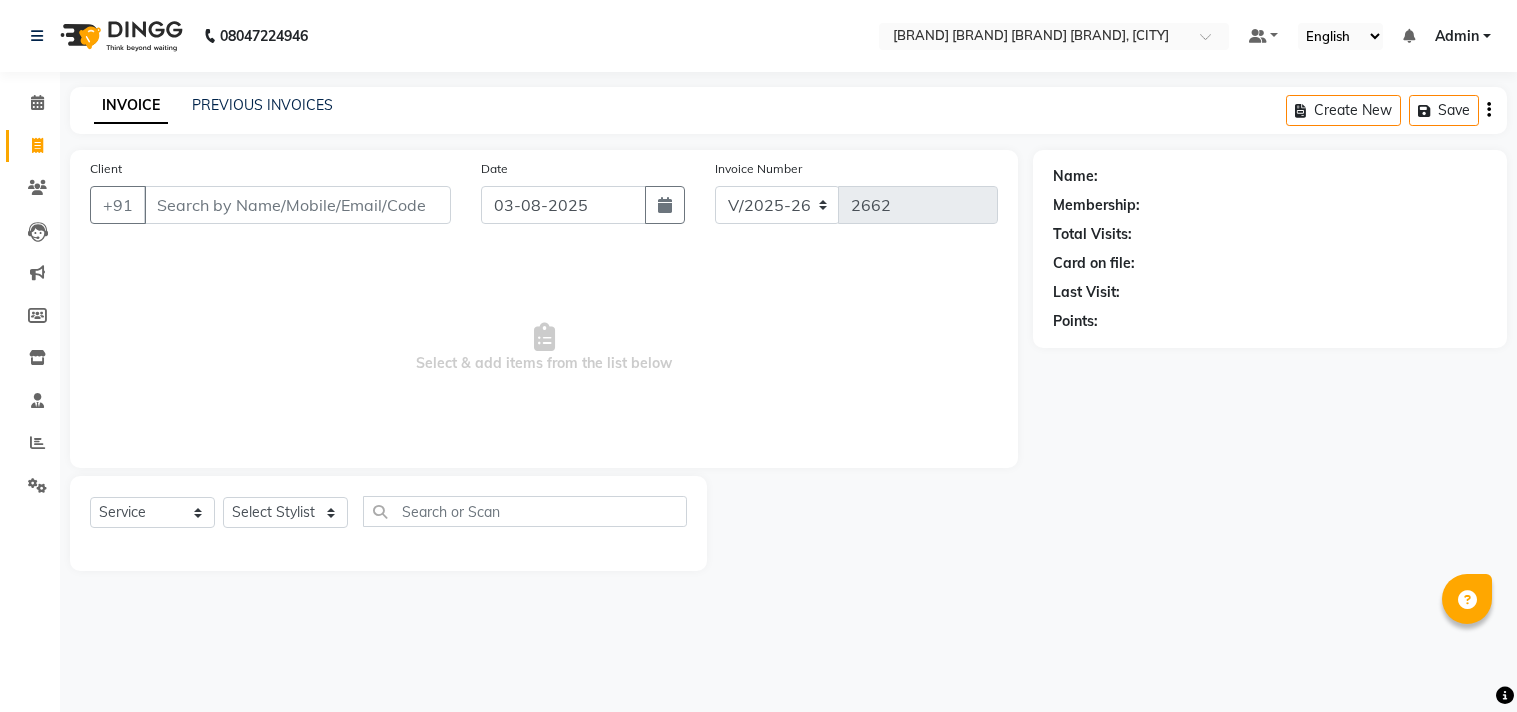 select on "8329" 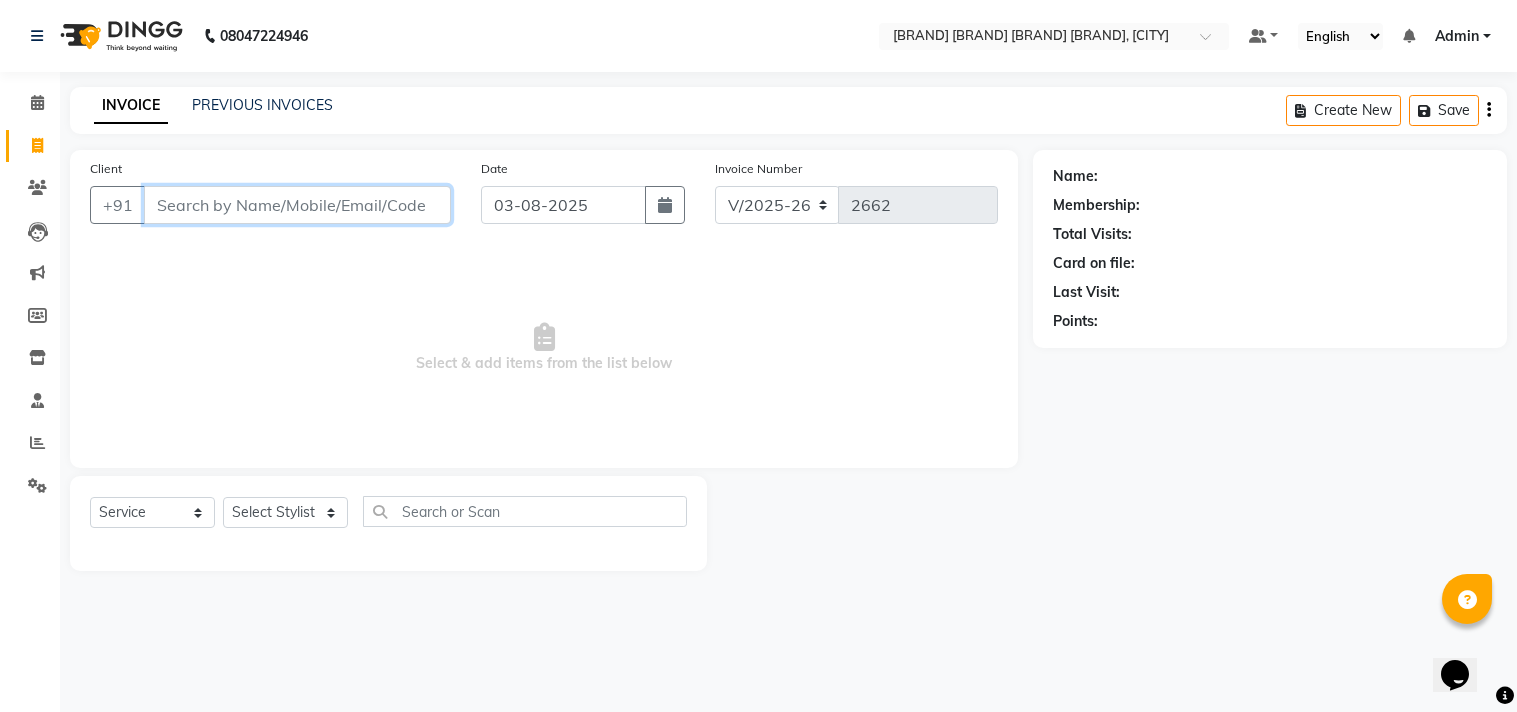 scroll, scrollTop: 0, scrollLeft: 0, axis: both 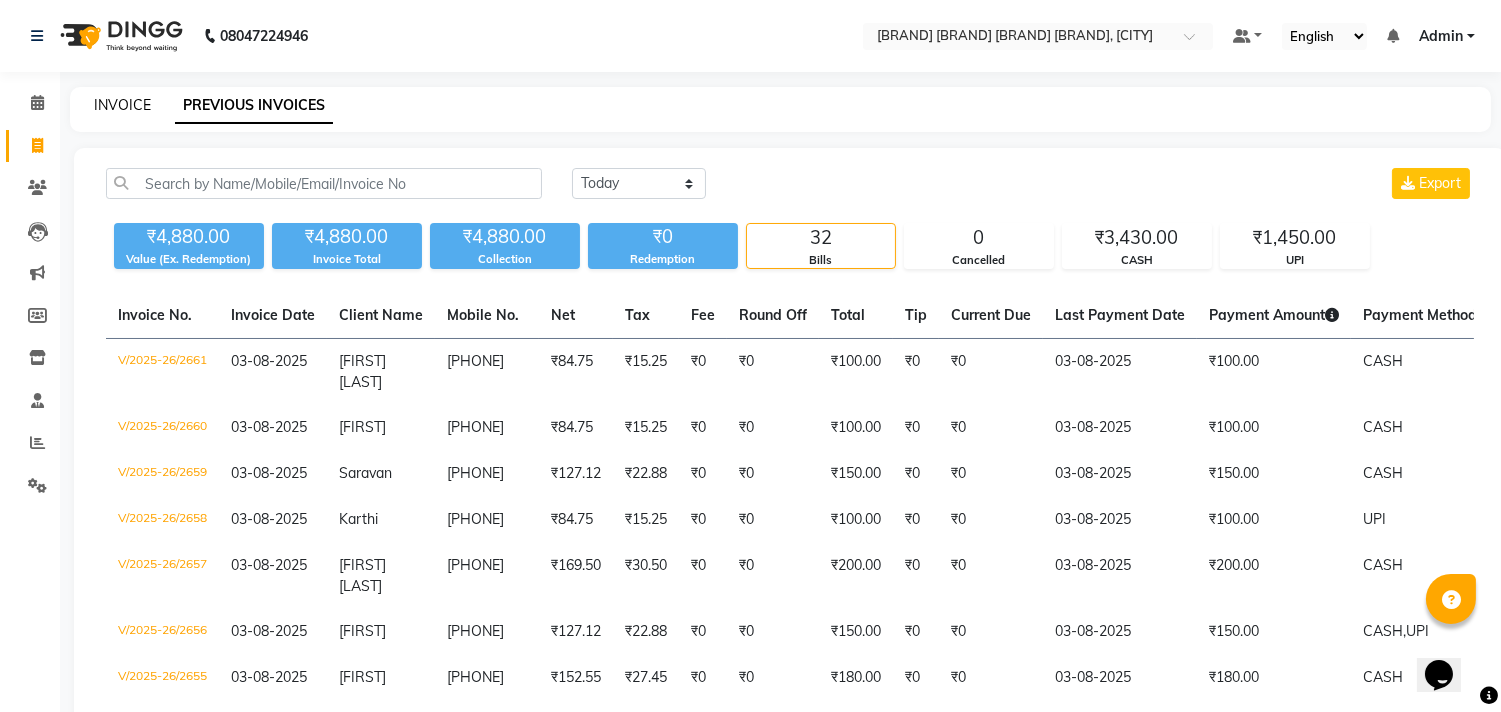 click on "INVOICE" 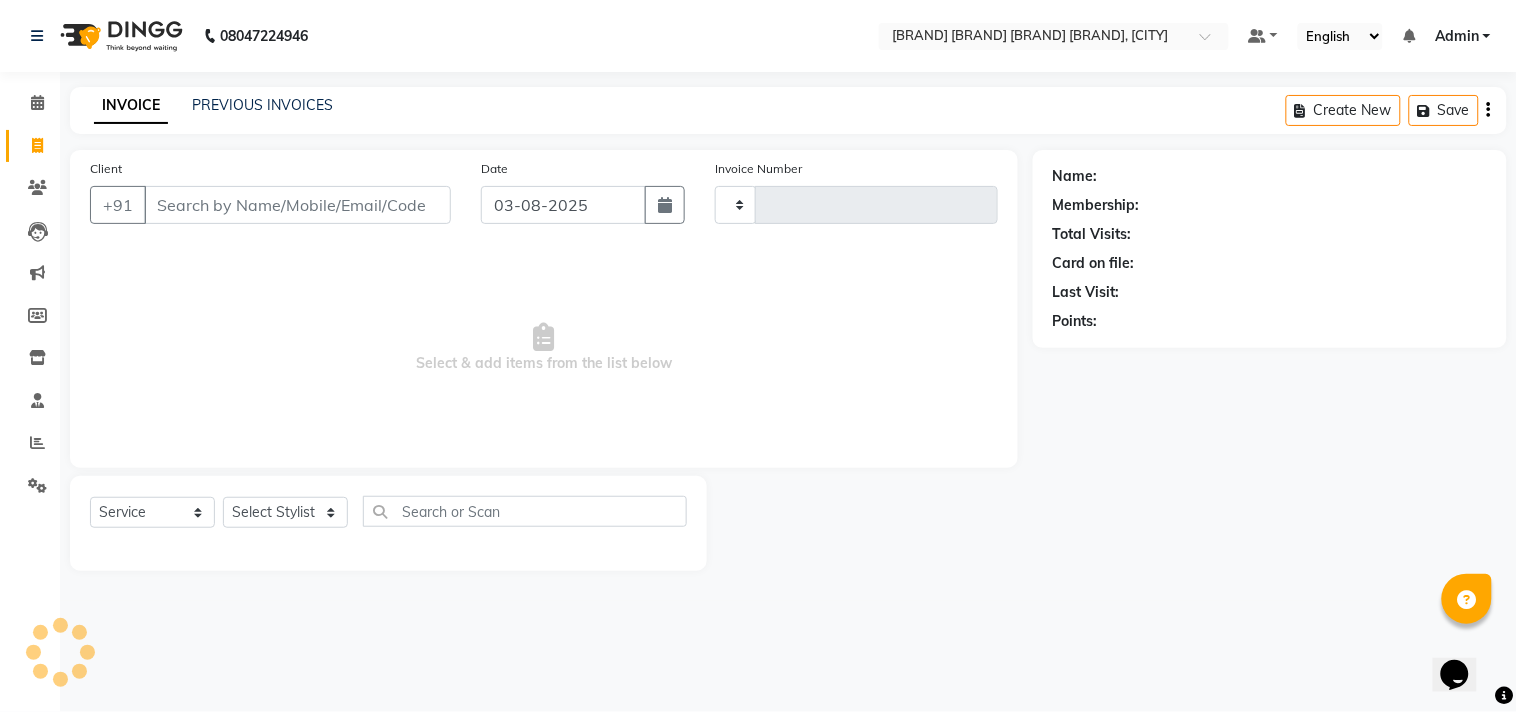 type on "2662" 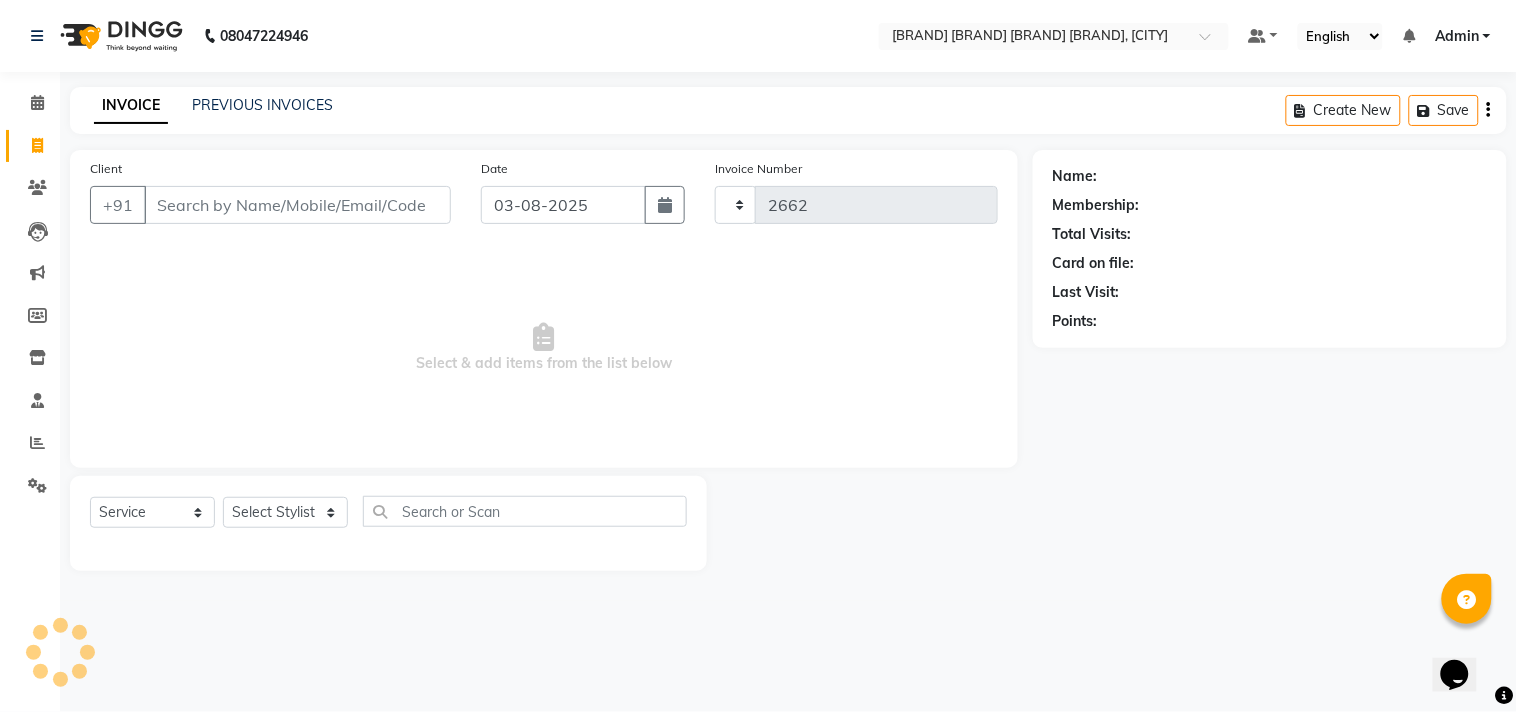 select on "8329" 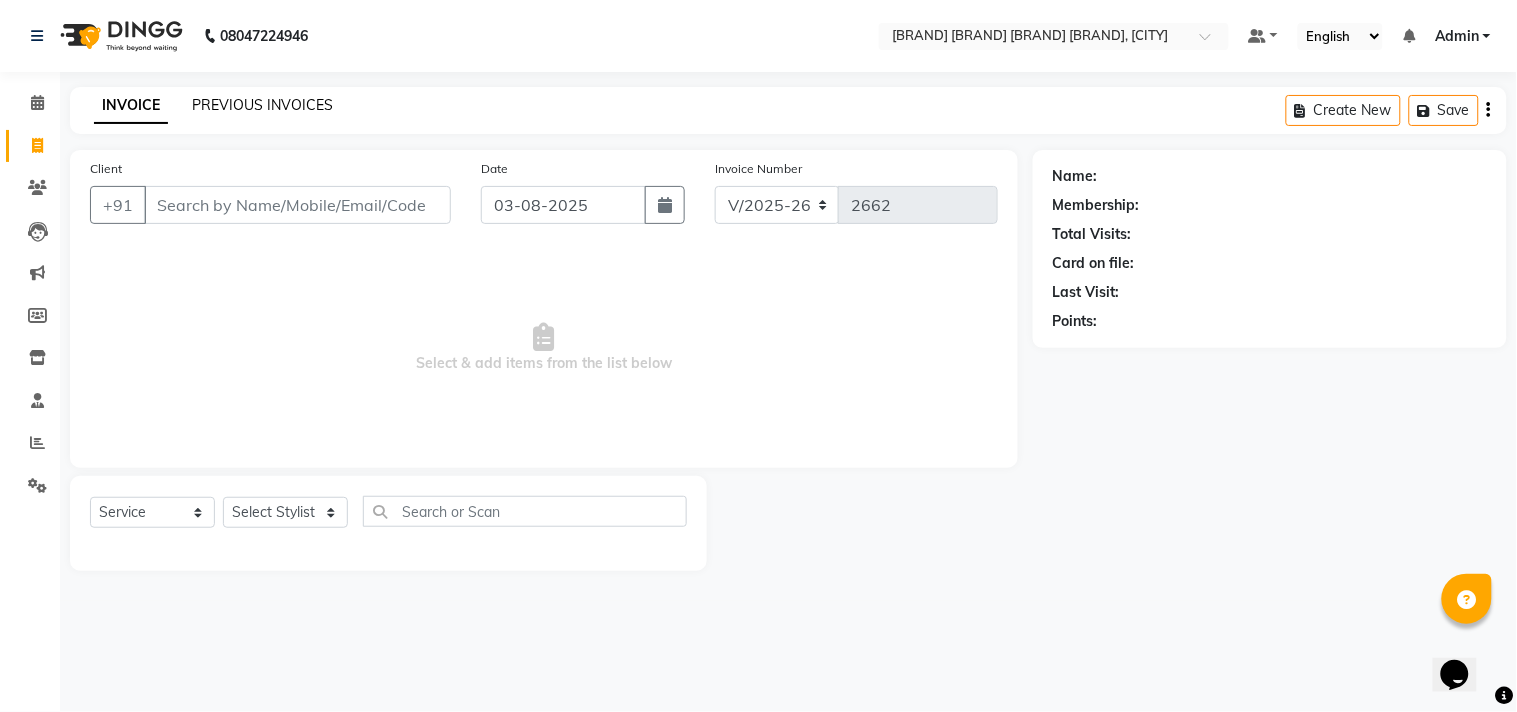 click on "PREVIOUS INVOICES" 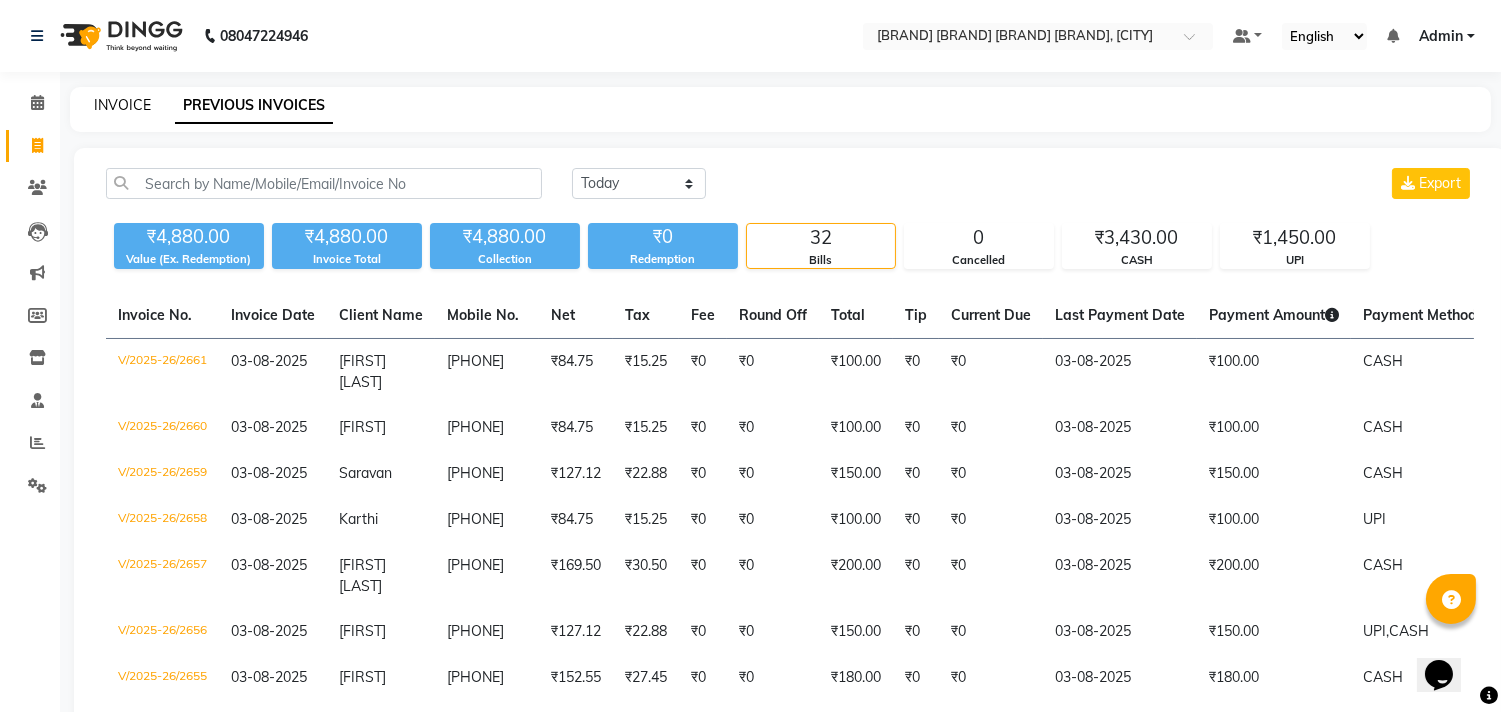 click on "INVOICE" 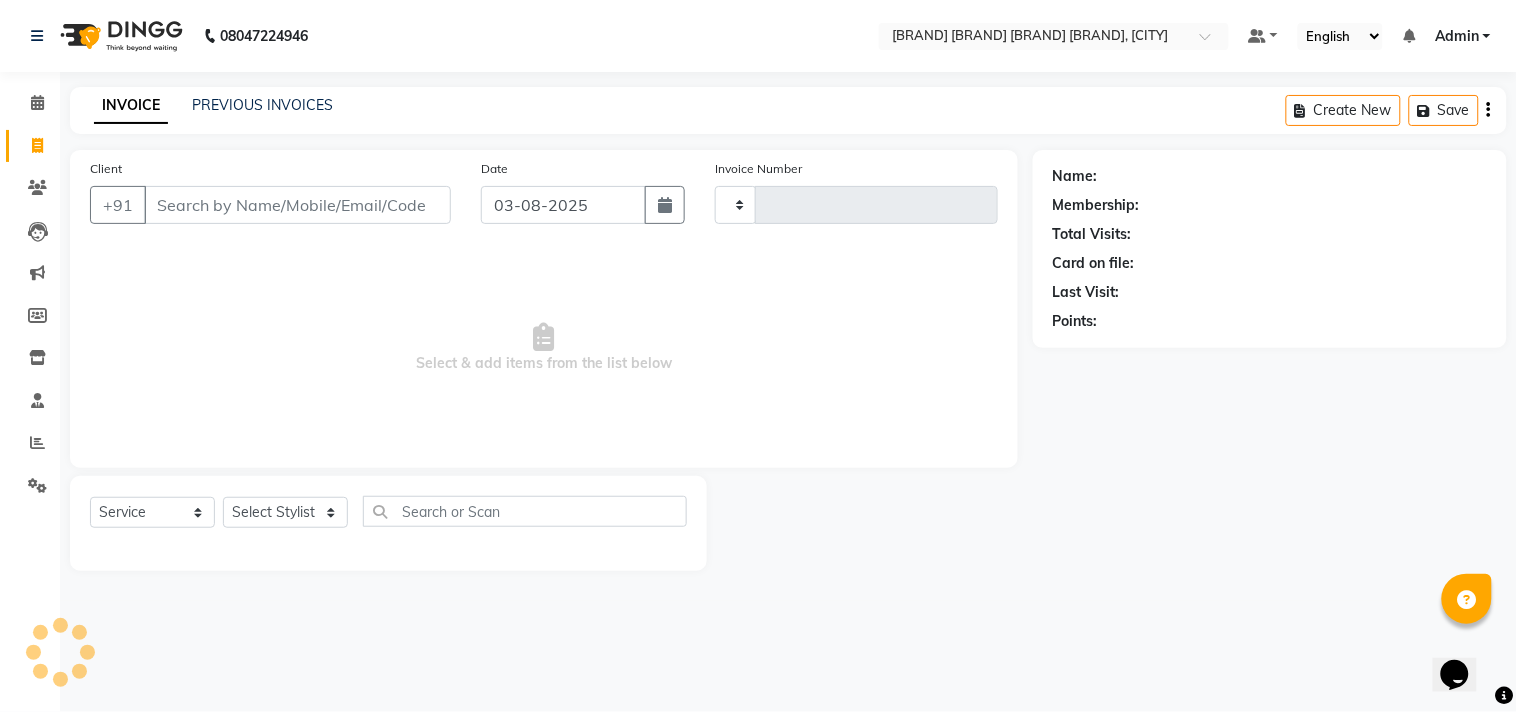 type on "2662" 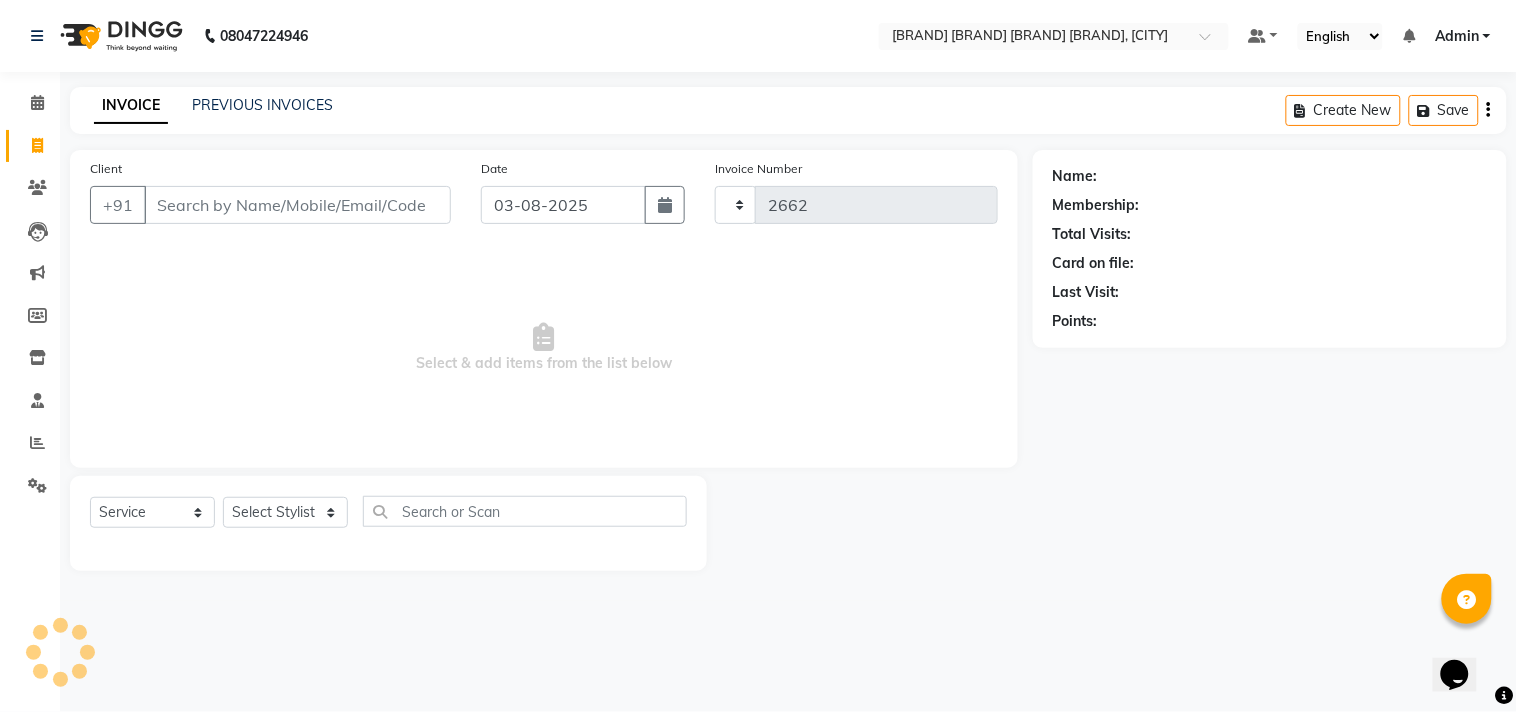 select on "8329" 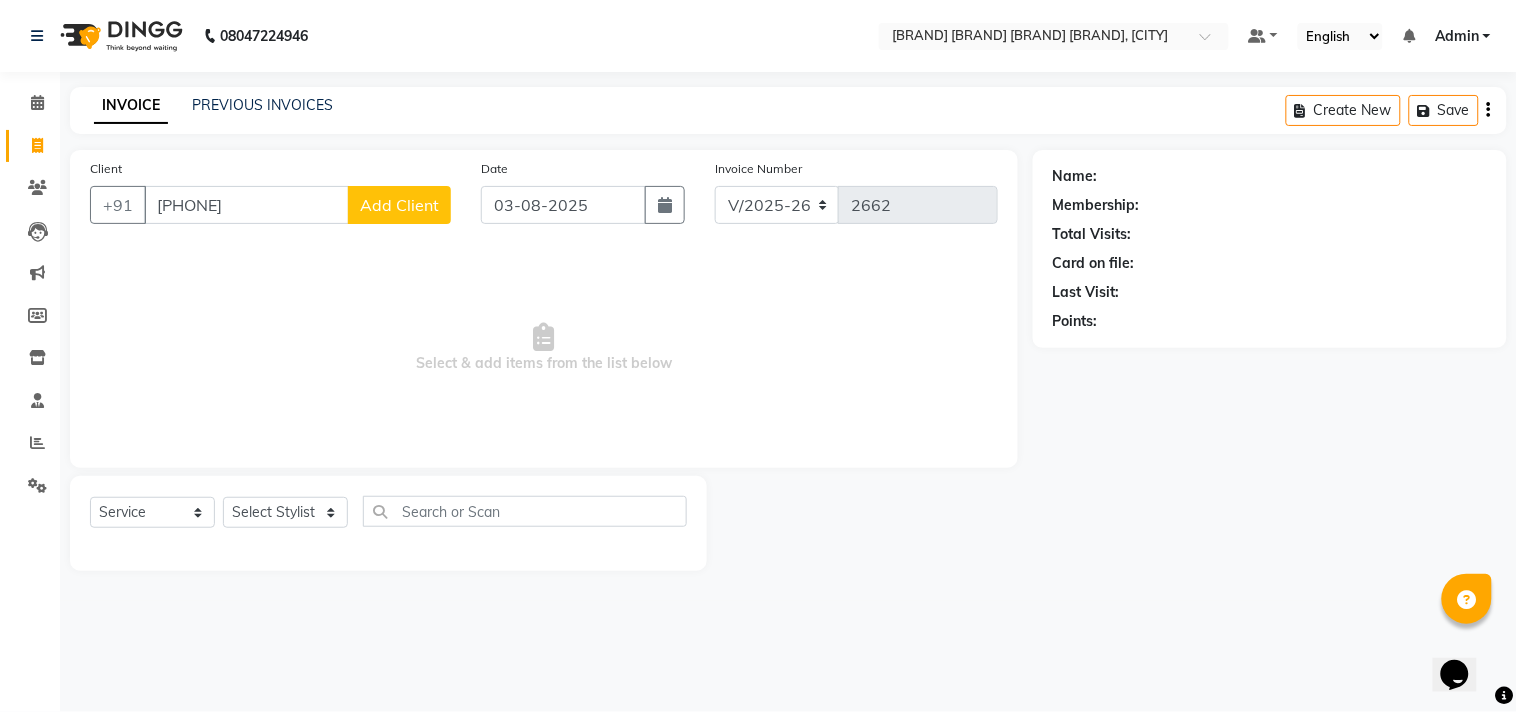 type on "[PHONE]" 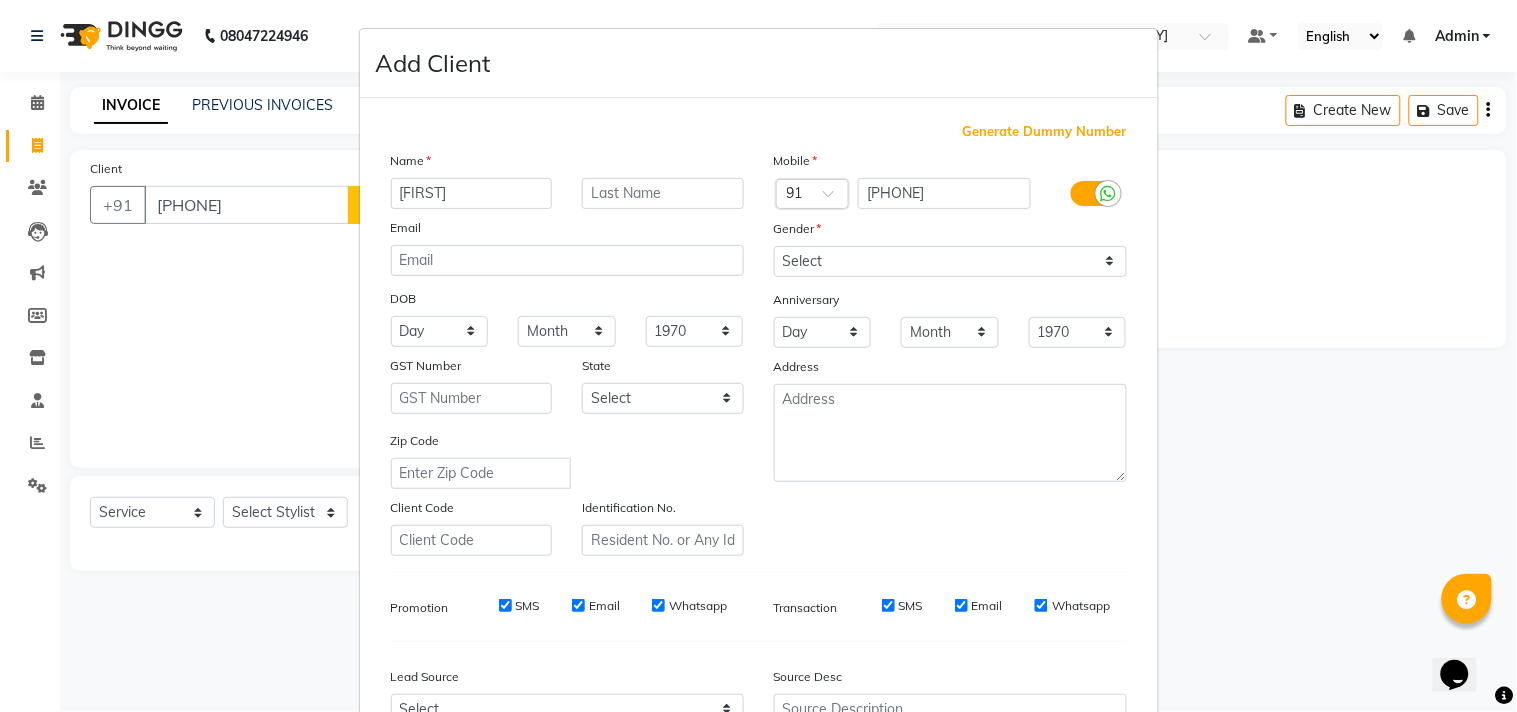 type on "[FIRST]" 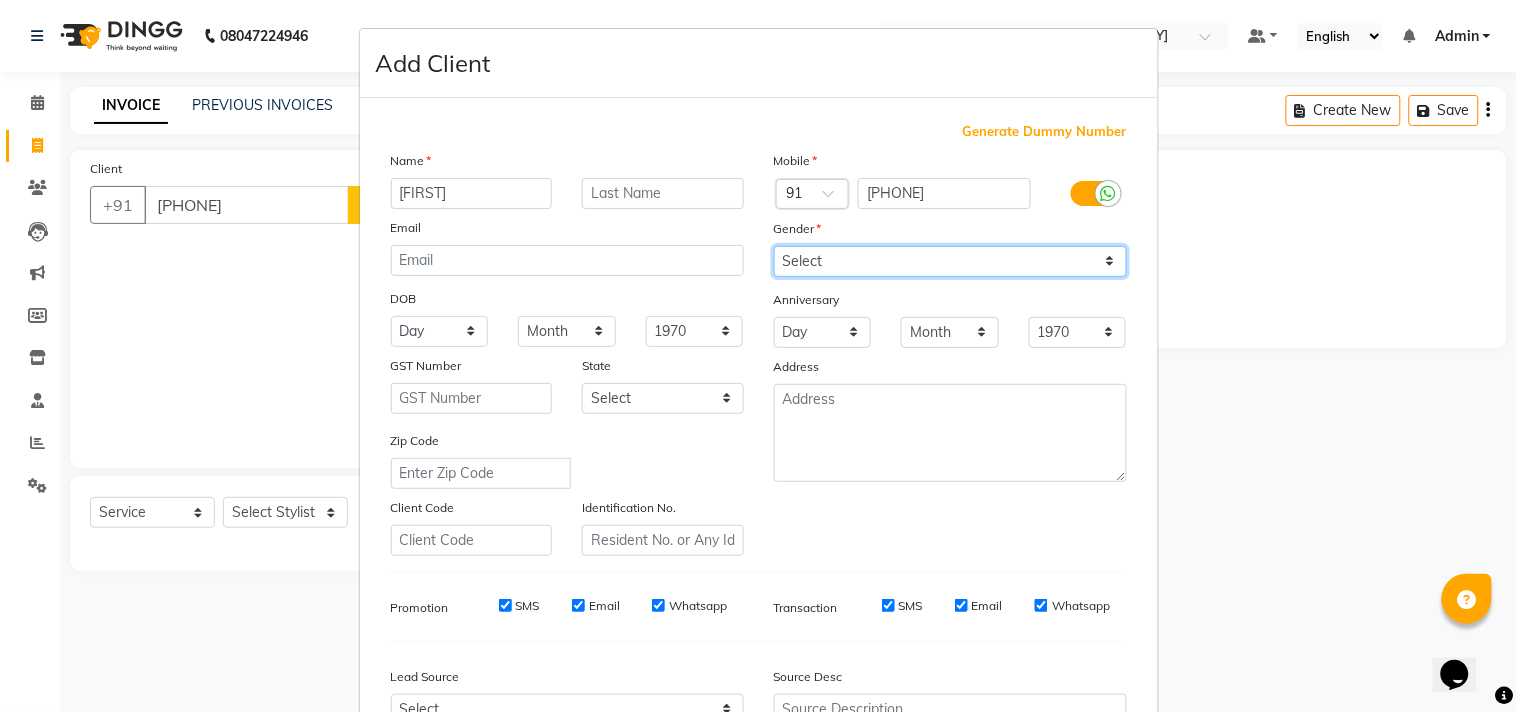 drag, startPoint x: 767, startPoint y: 261, endPoint x: 780, endPoint y: 257, distance: 13.601471 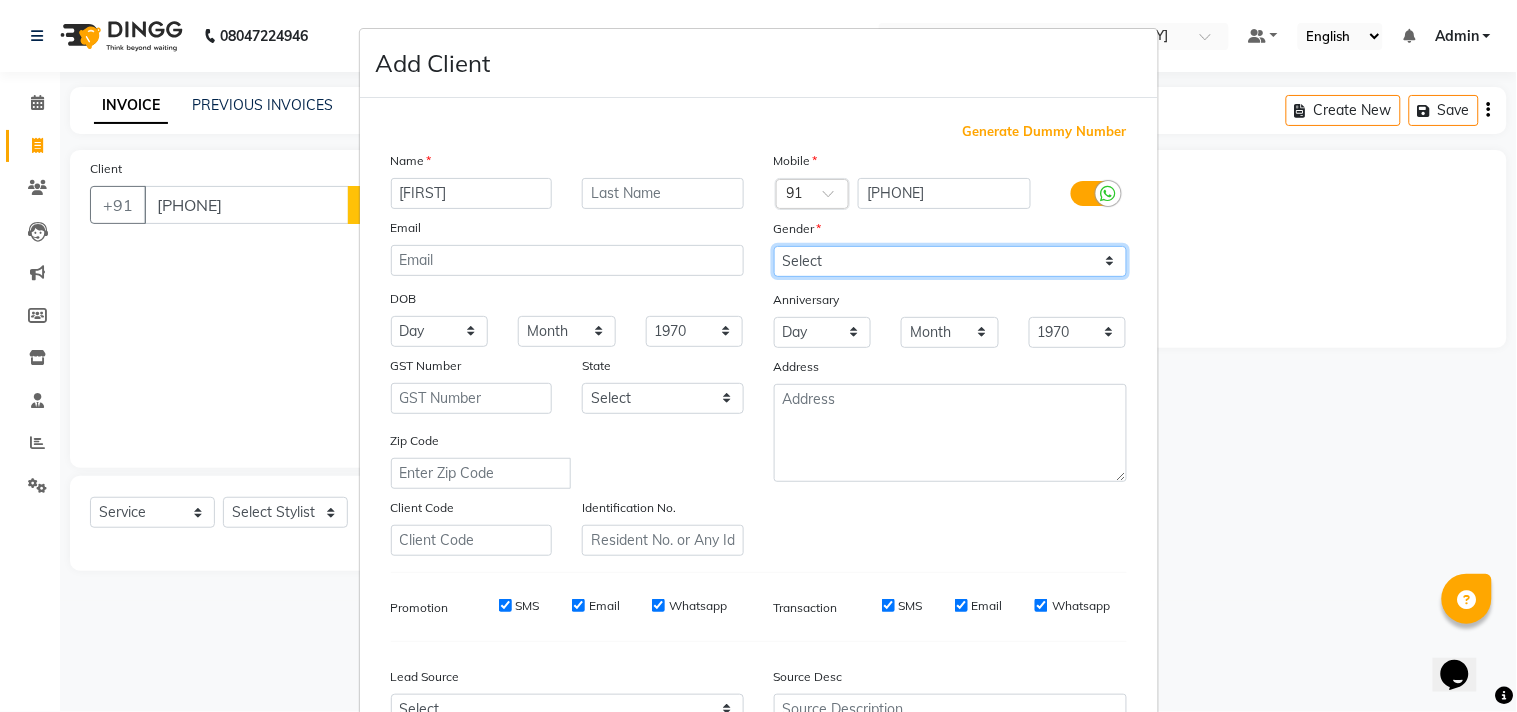 select on "male" 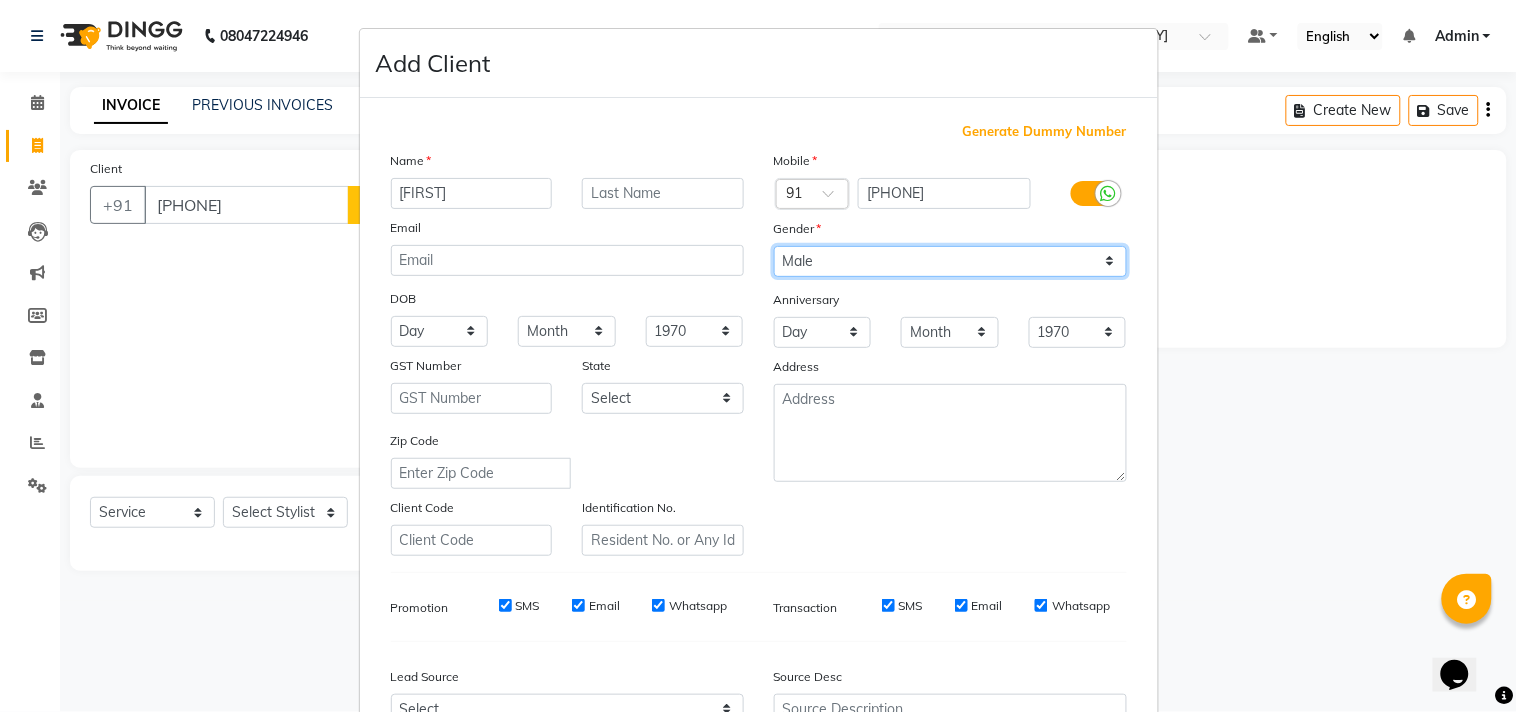 click on "Select Male Female Other Prefer Not To Say" at bounding box center (950, 261) 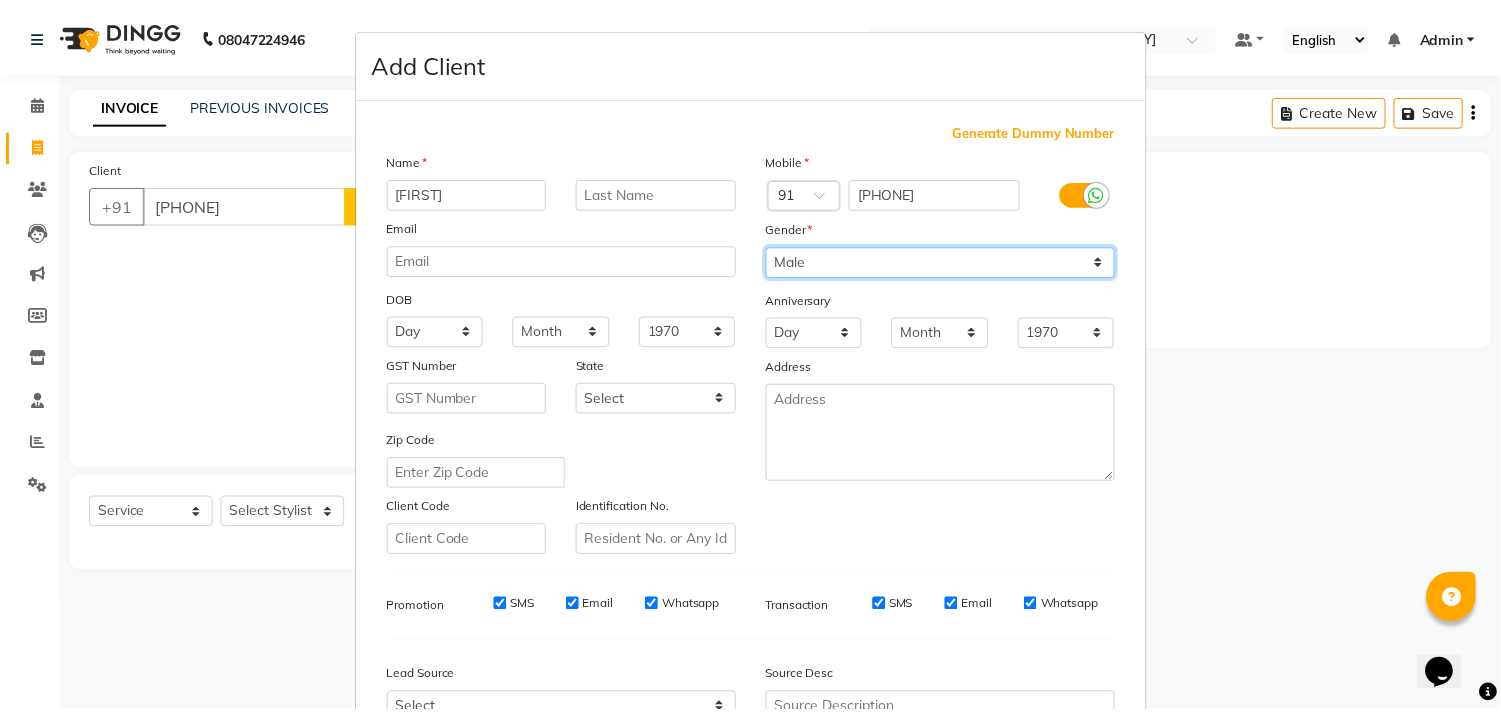 scroll, scrollTop: 212, scrollLeft: 0, axis: vertical 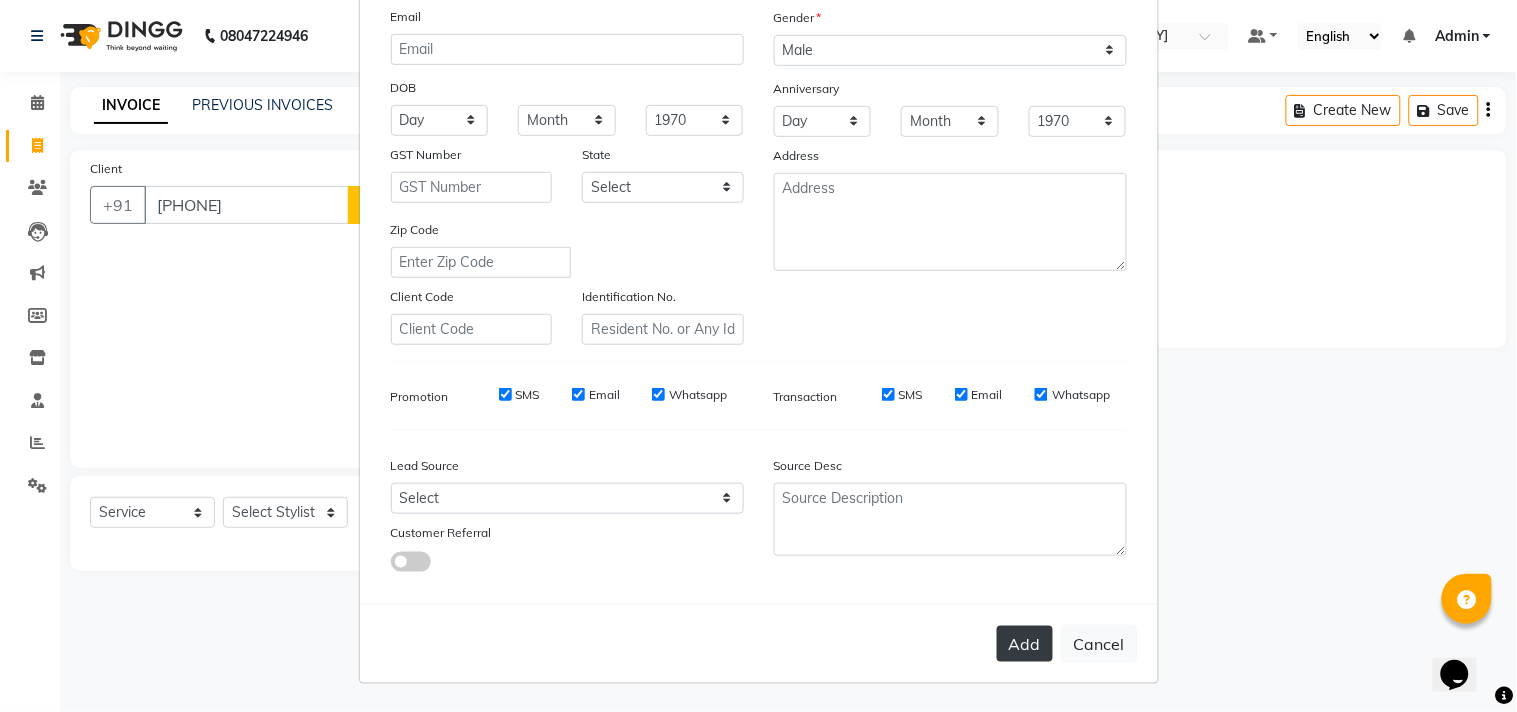 click on "Add" at bounding box center [1025, 644] 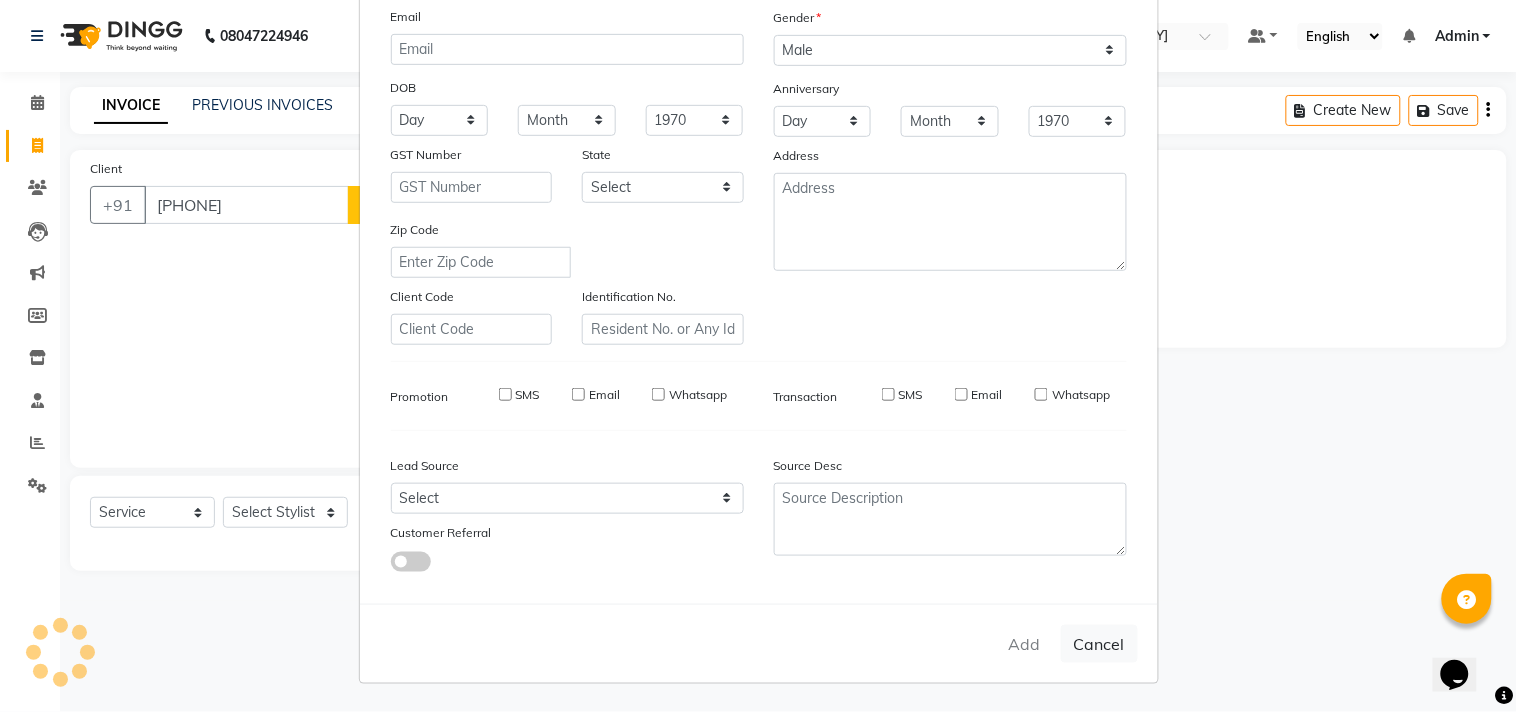 type 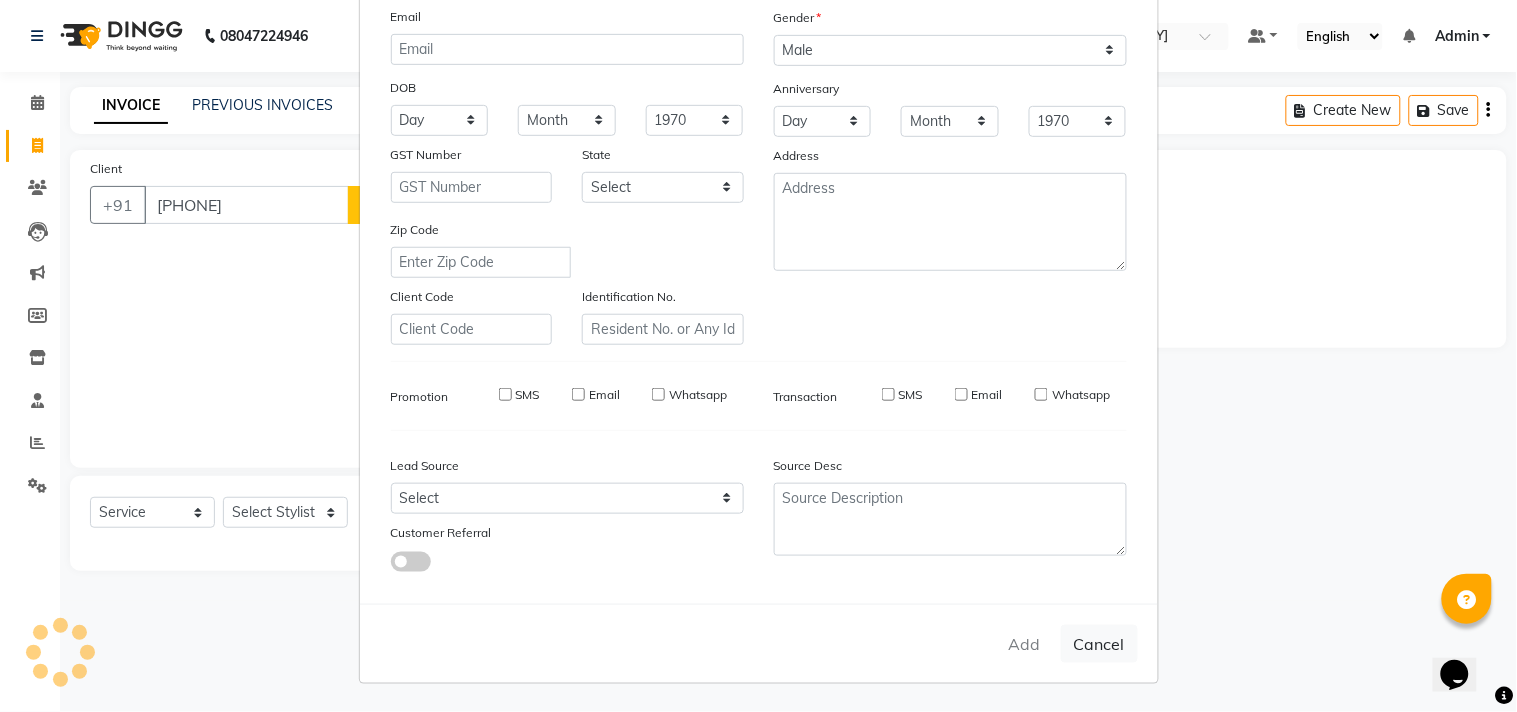 select 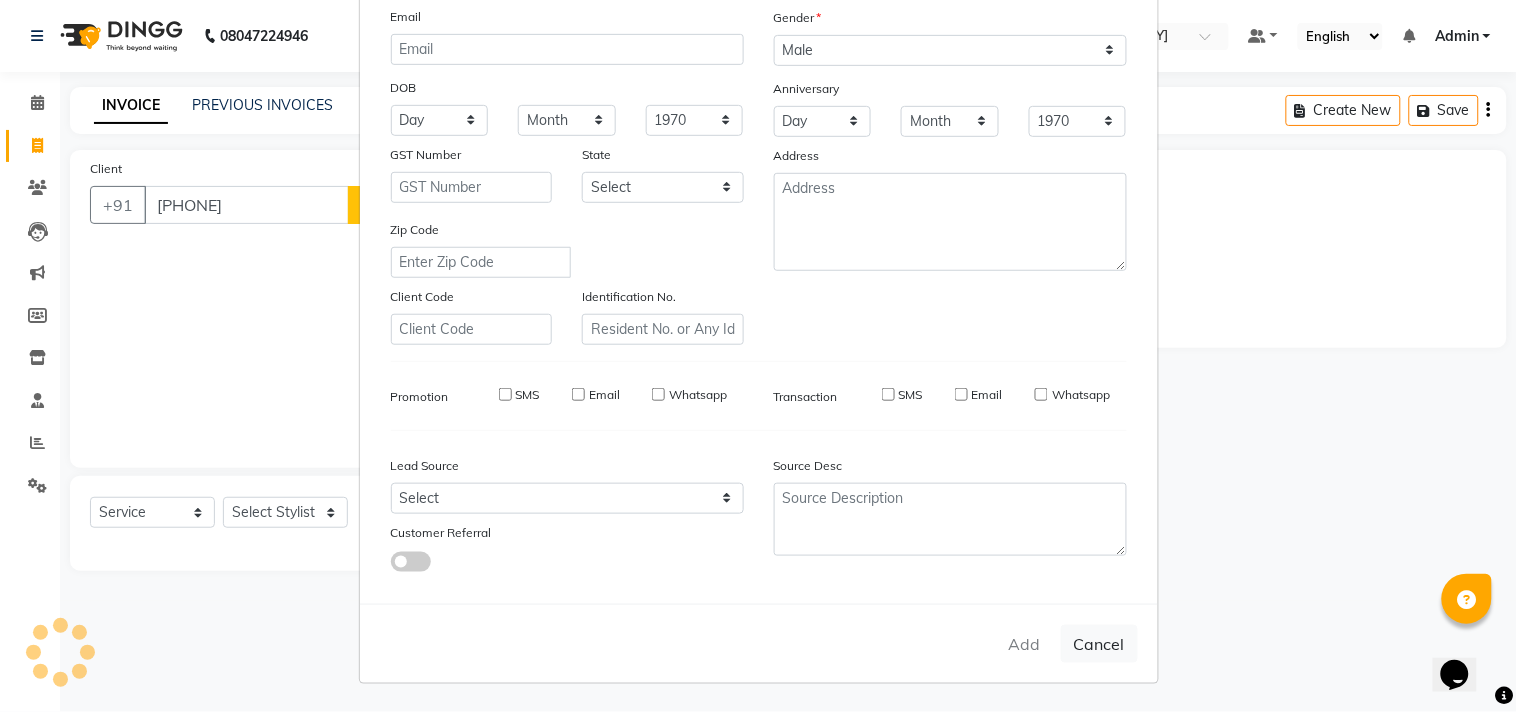 select 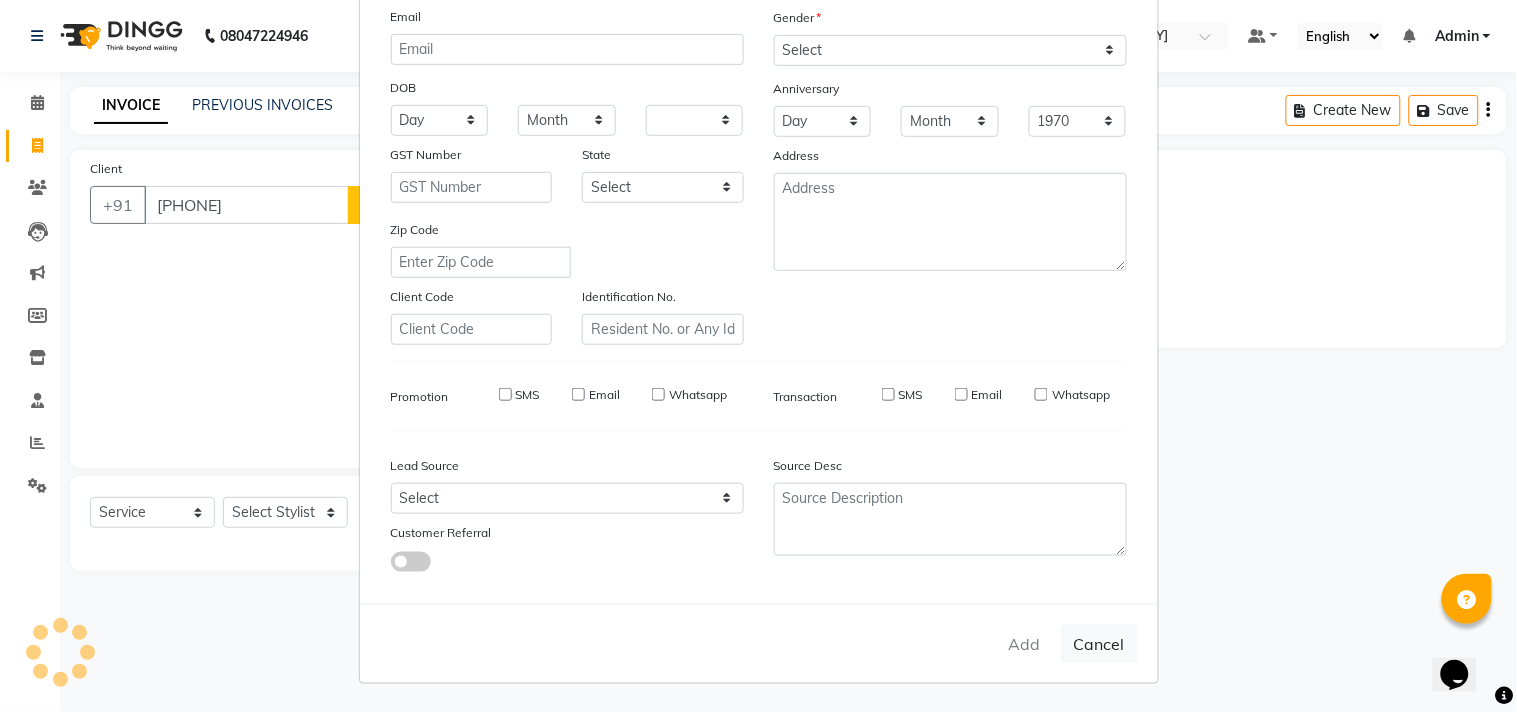 select 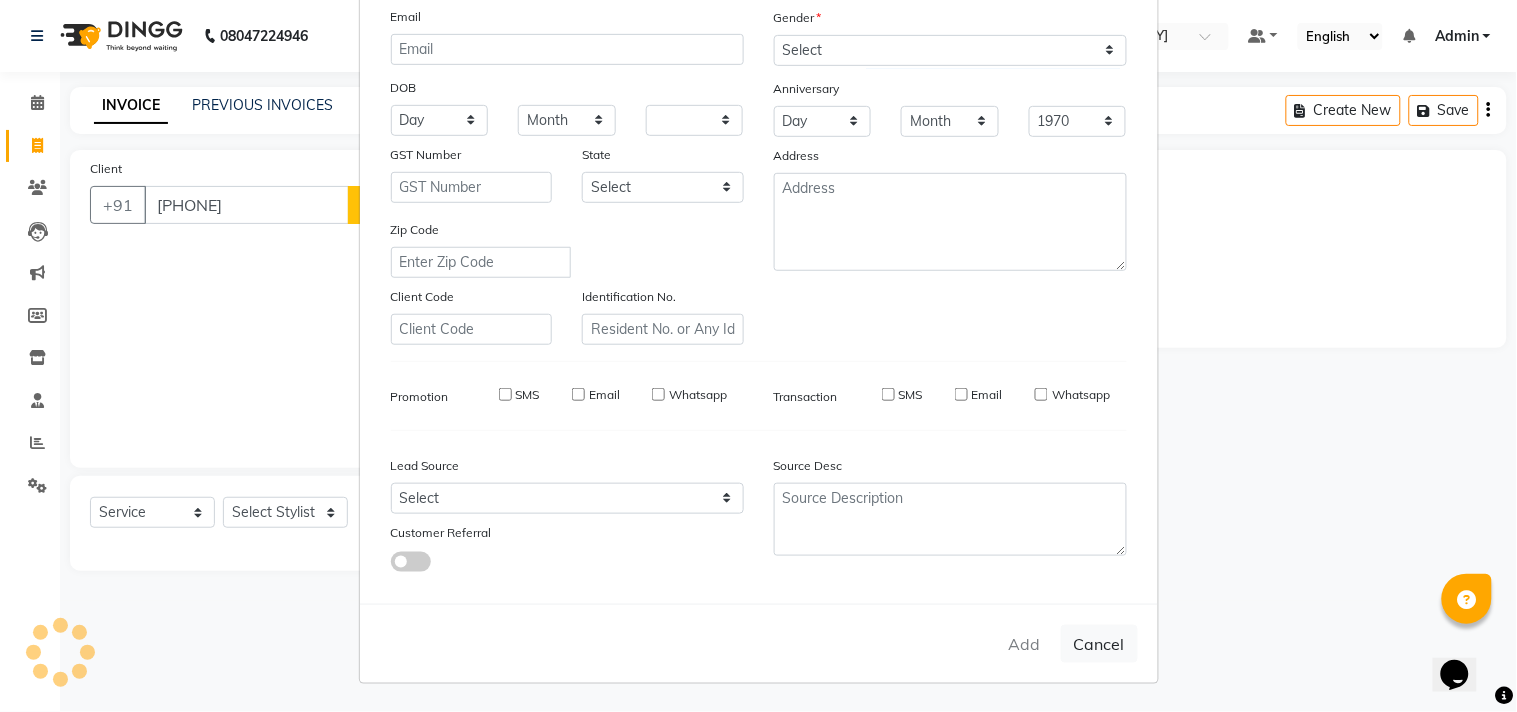 checkbox on "false" 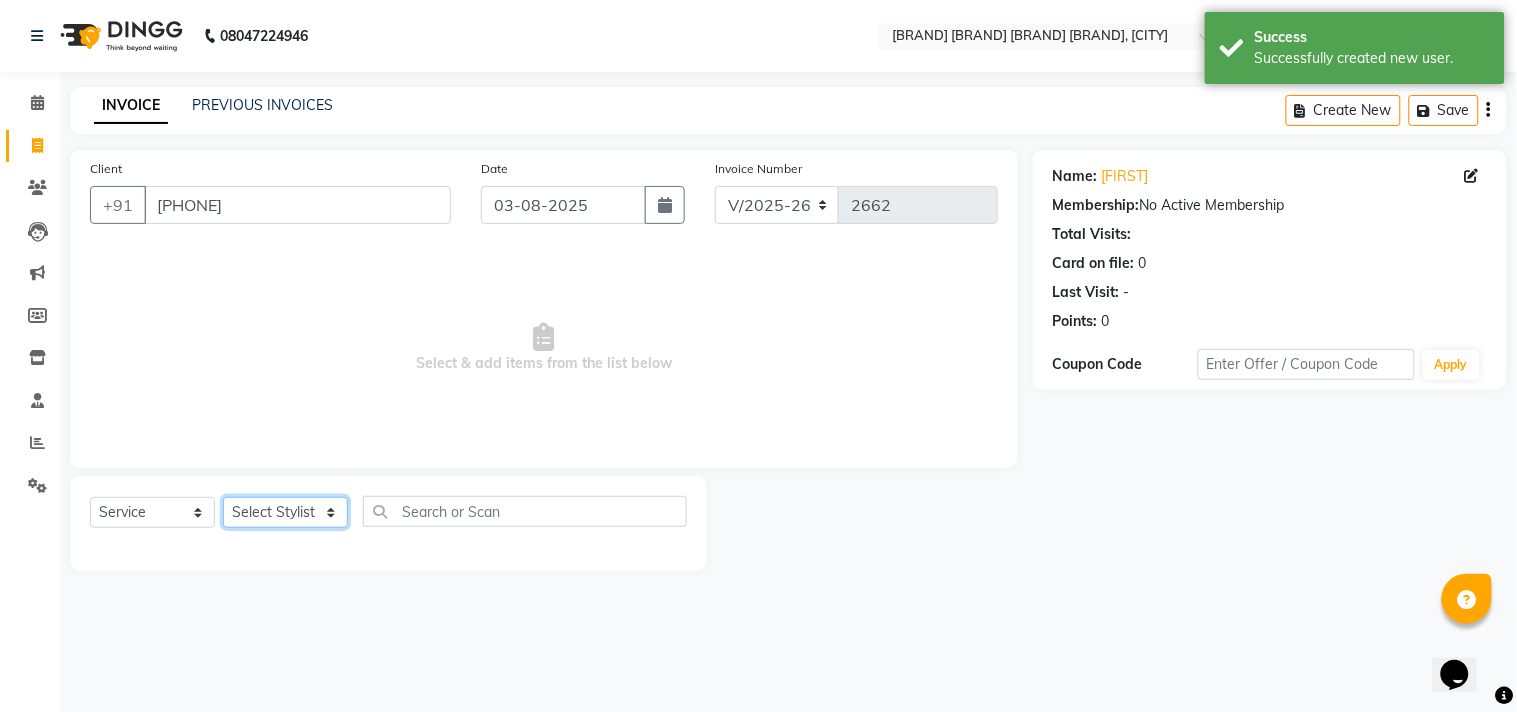 click on "Select Stylist Admin [FIRST] [FIRST] [FIRST] [FIRST] [FIRST] [FIRST] [FIRST] [FIRST]" 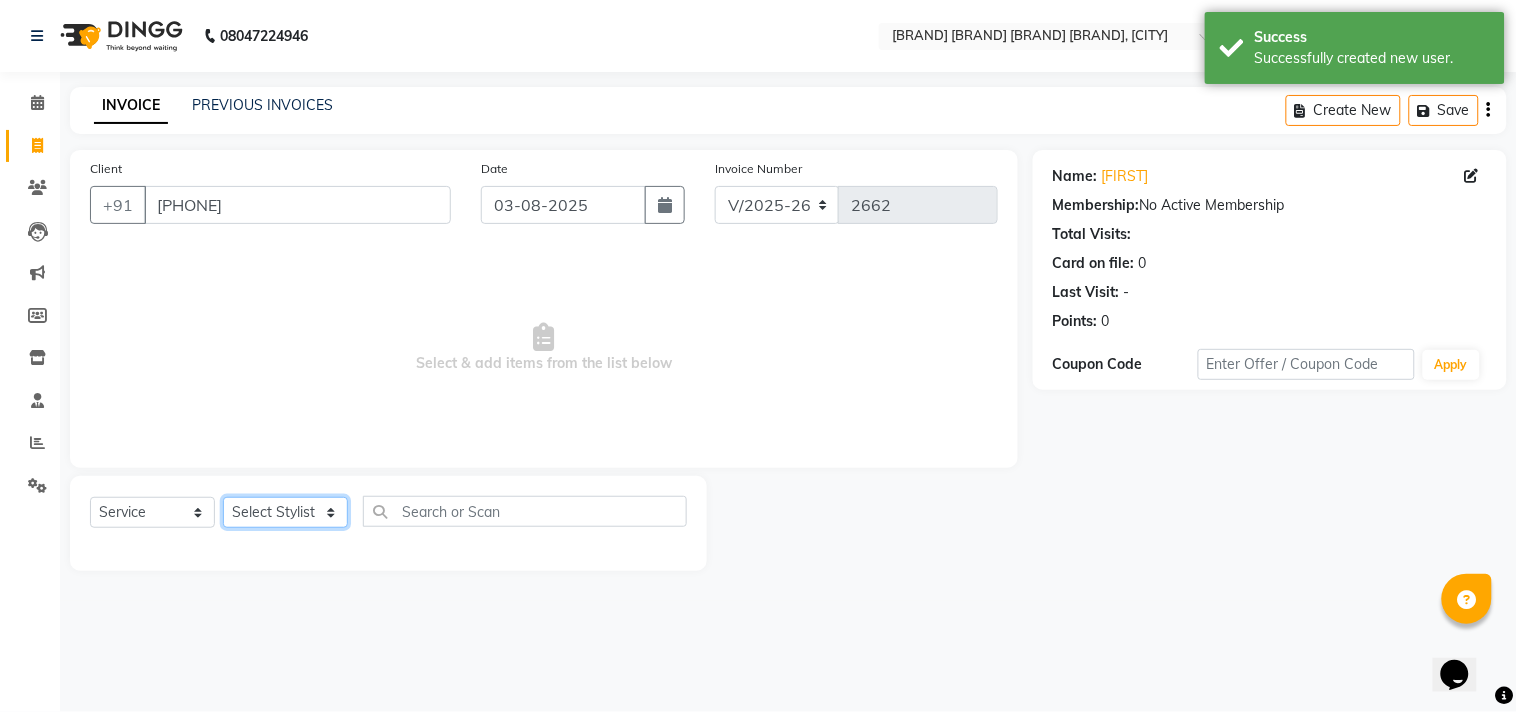 select on "85801" 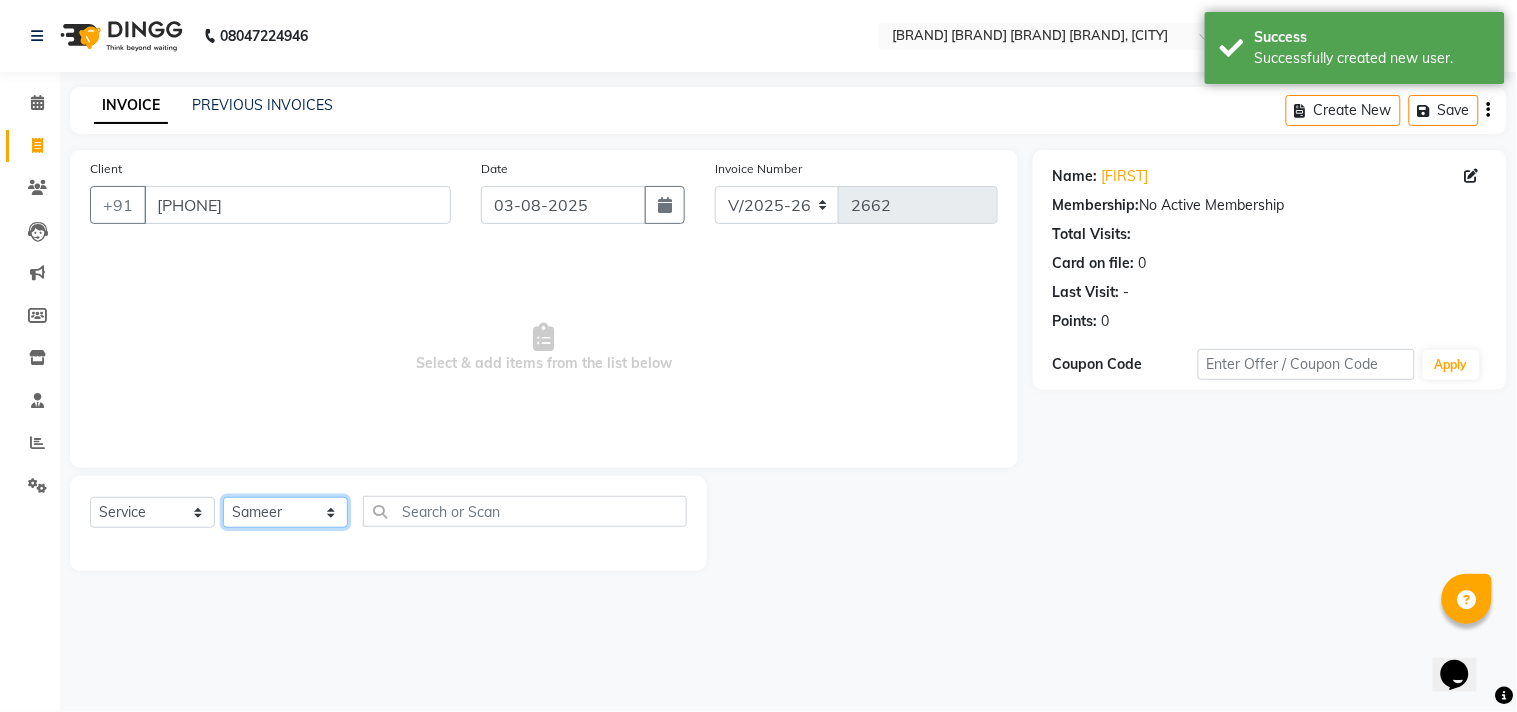 click on "Select Stylist Admin [FIRST] [FIRST] [FIRST] [FIRST] [FIRST] [FIRST] [FIRST] [FIRST]" 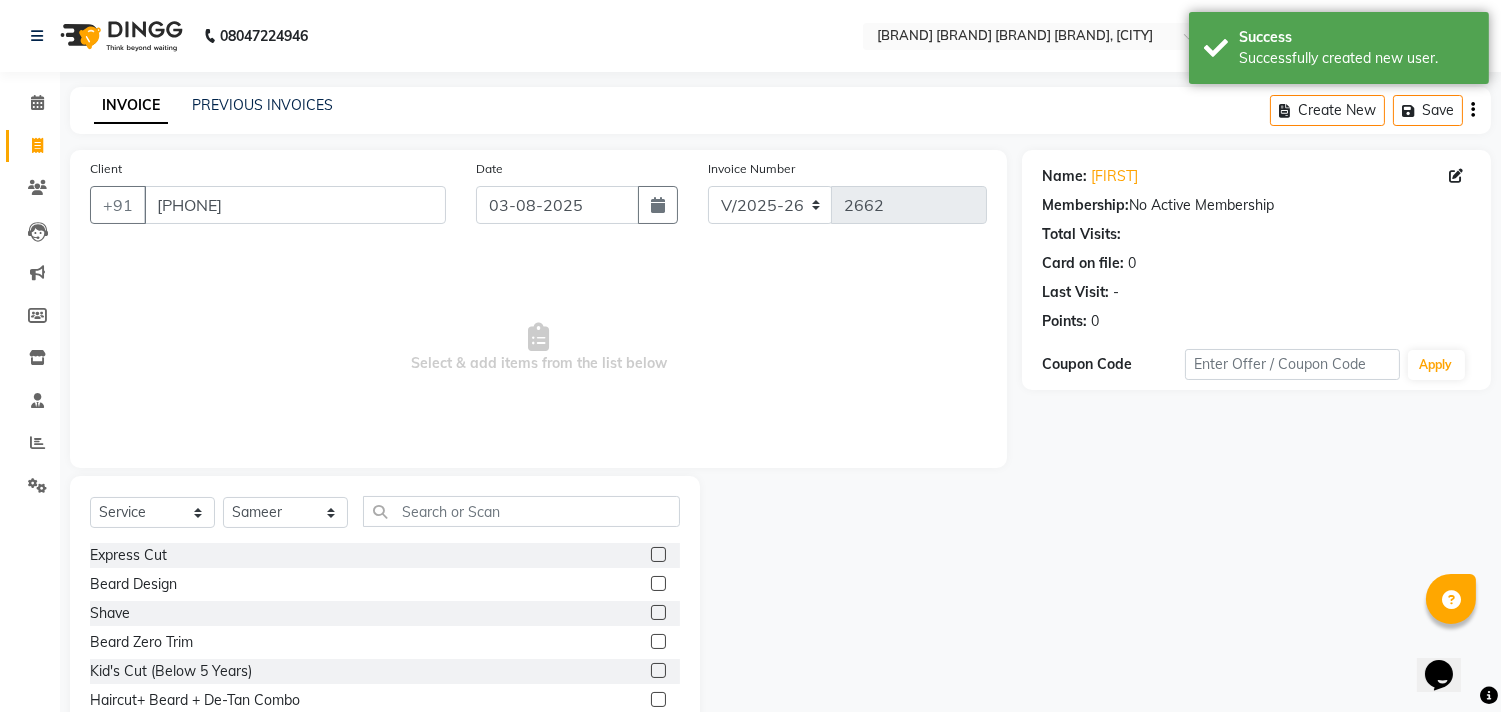 click 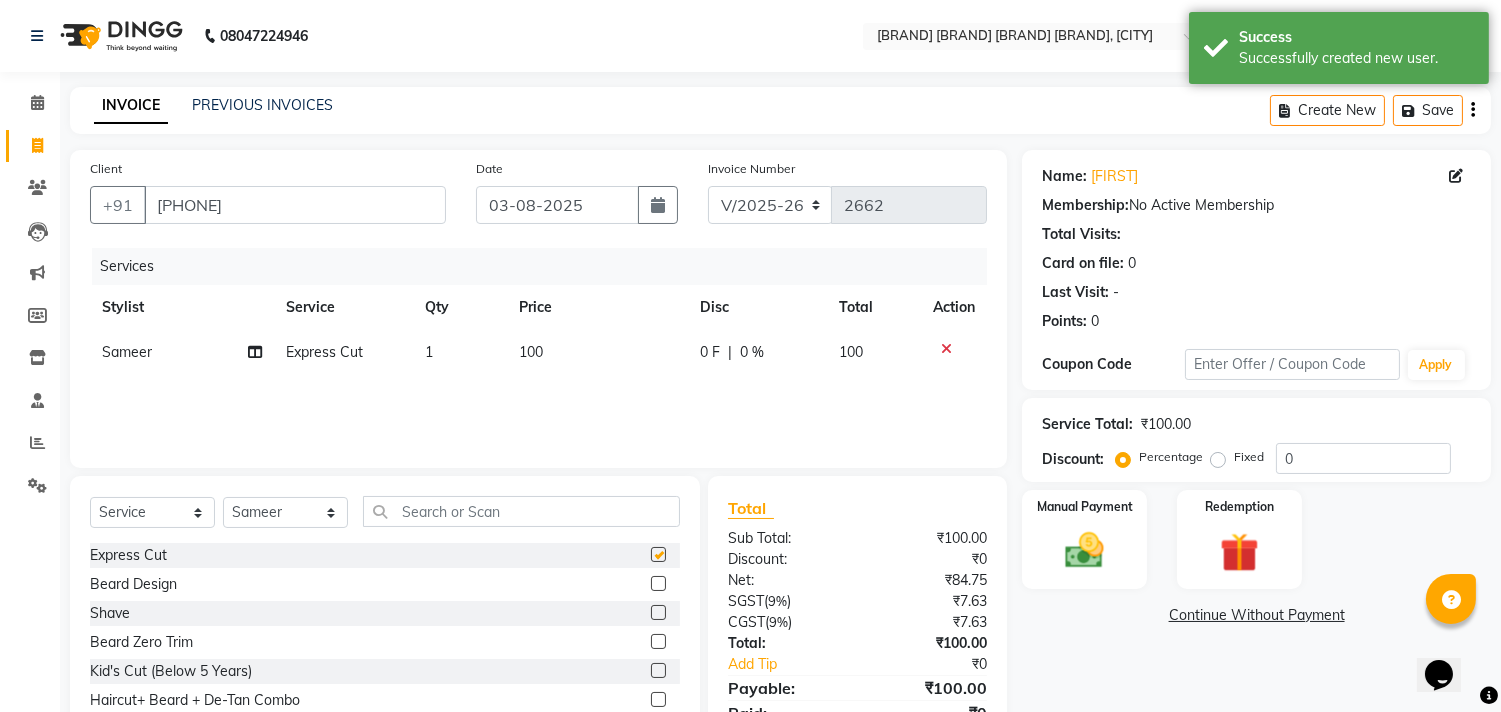 checkbox on "false" 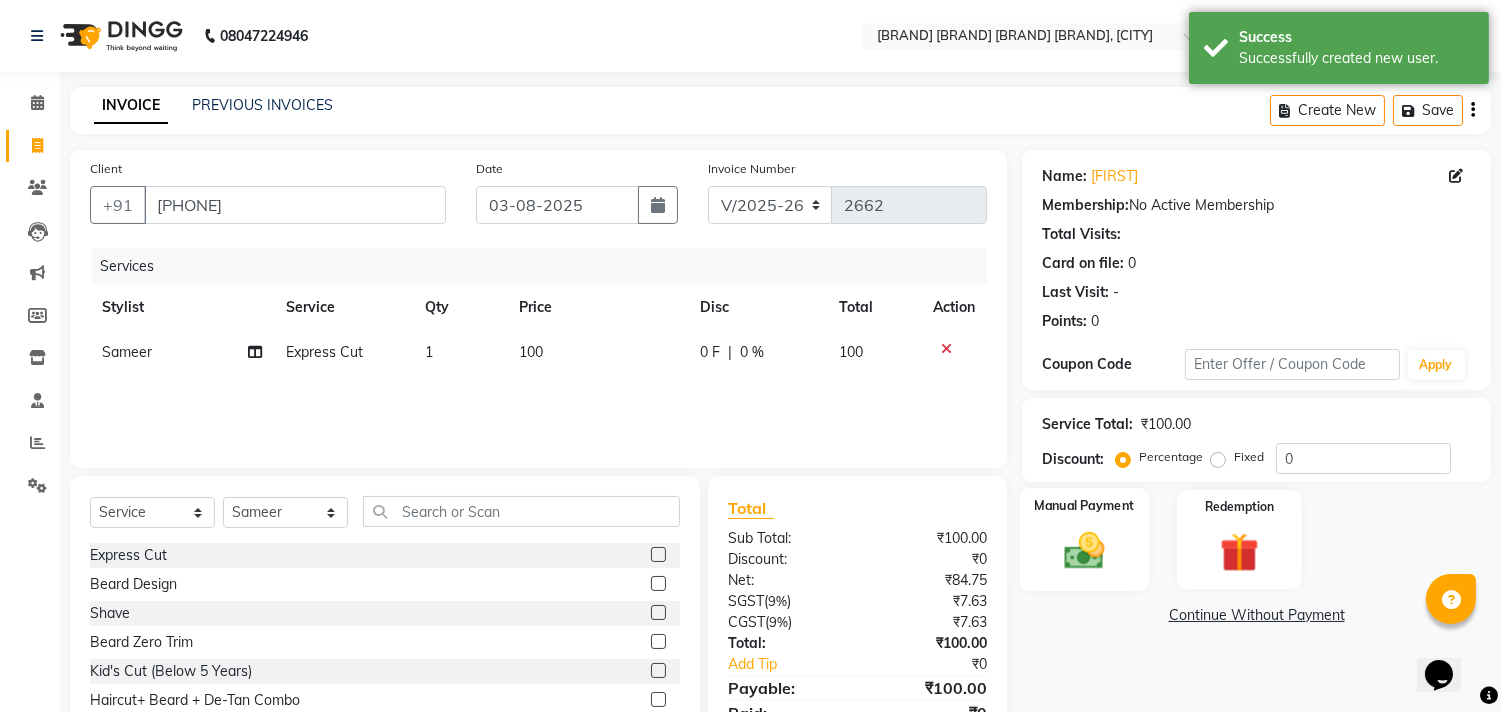 click 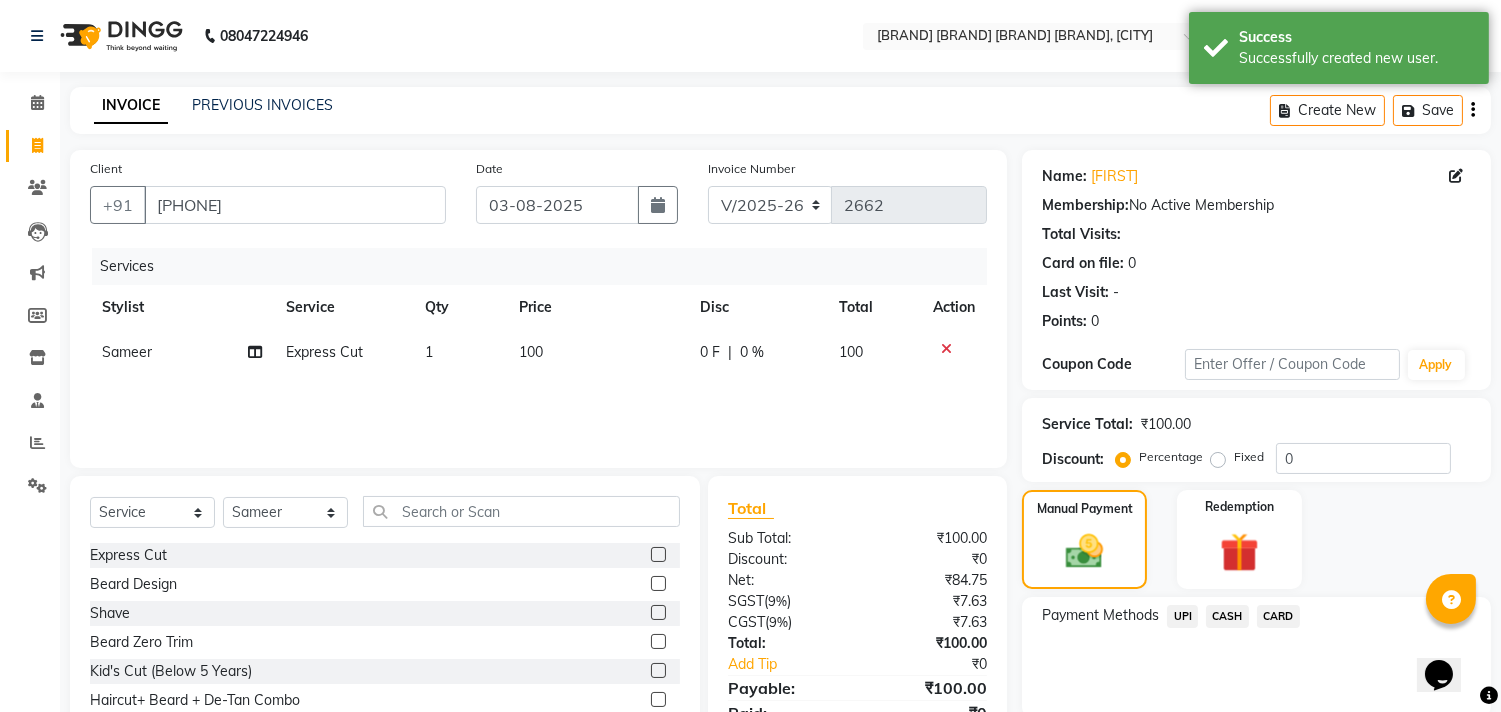 click on "CASH" 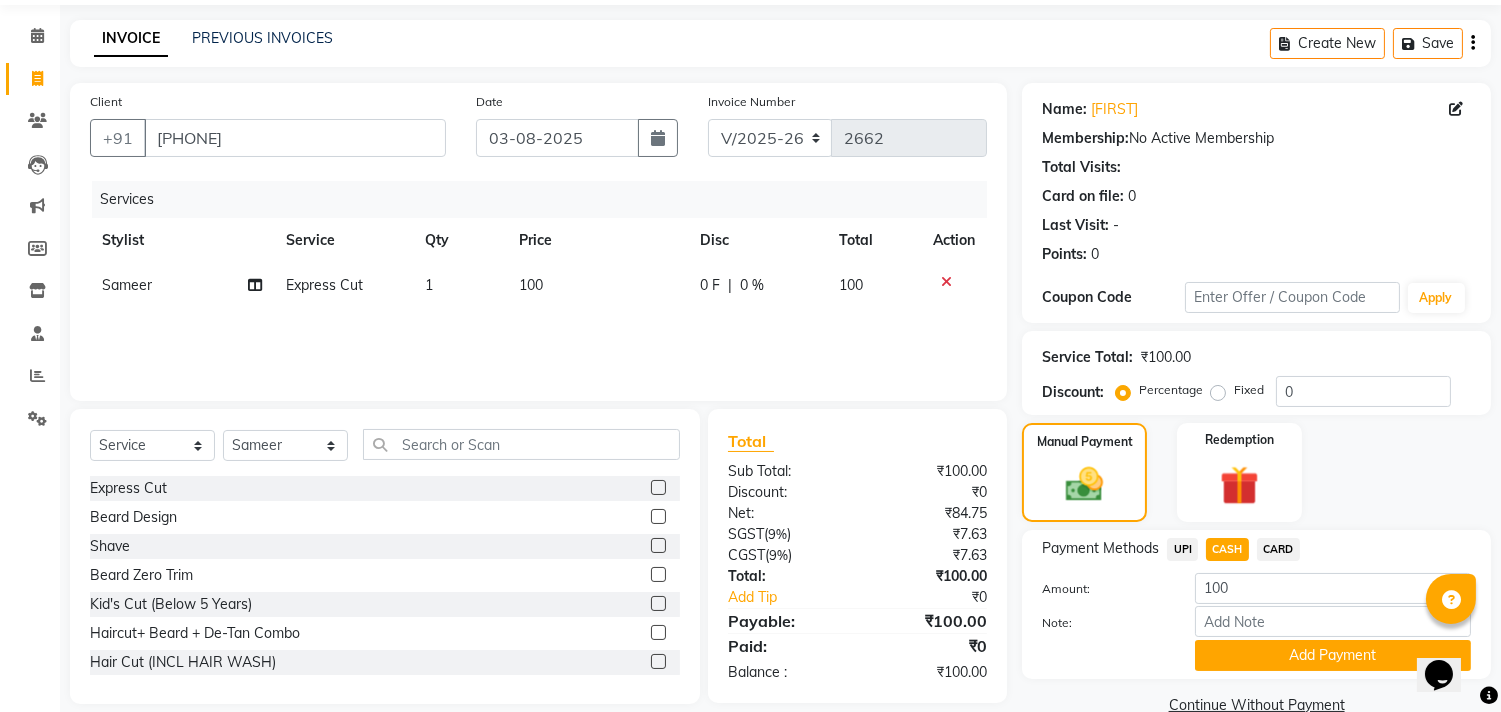 scroll, scrollTop: 104, scrollLeft: 0, axis: vertical 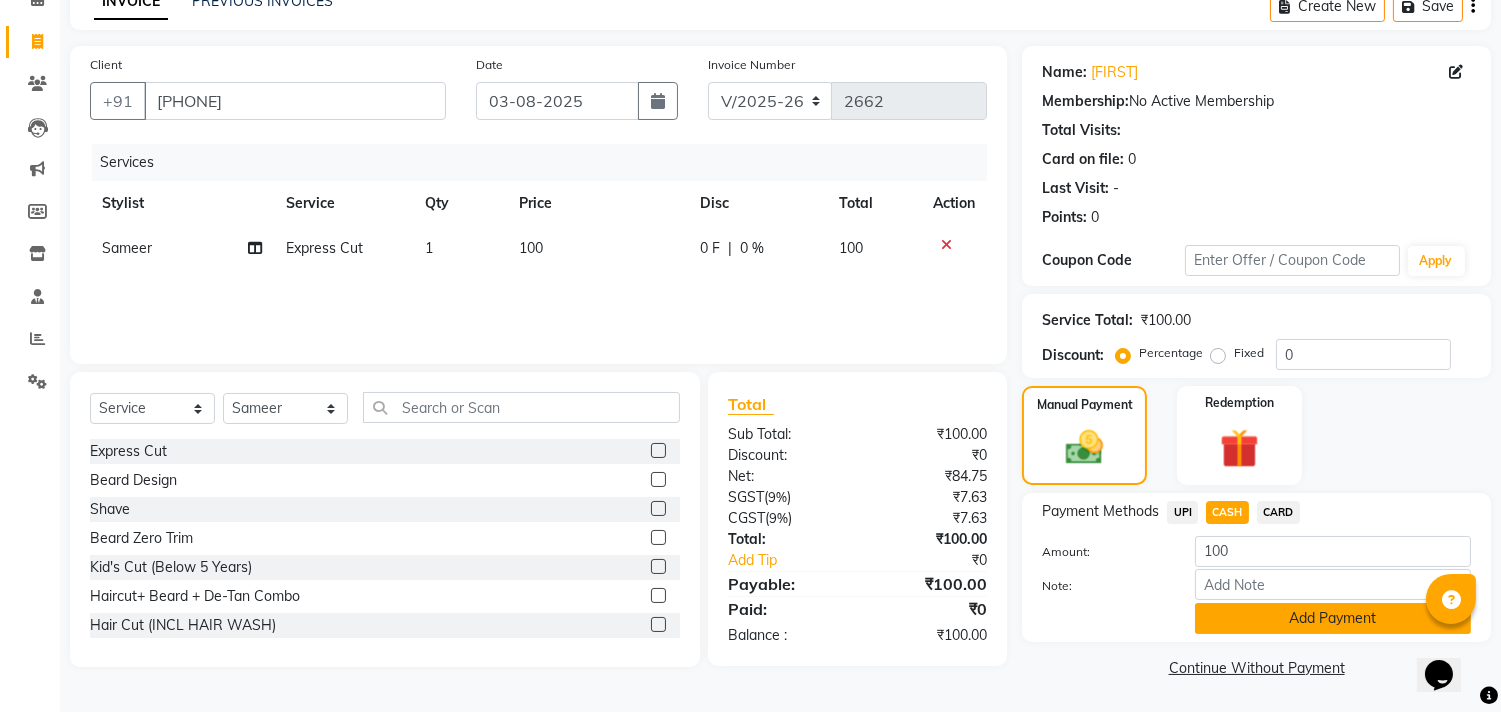 click on "Add Payment" 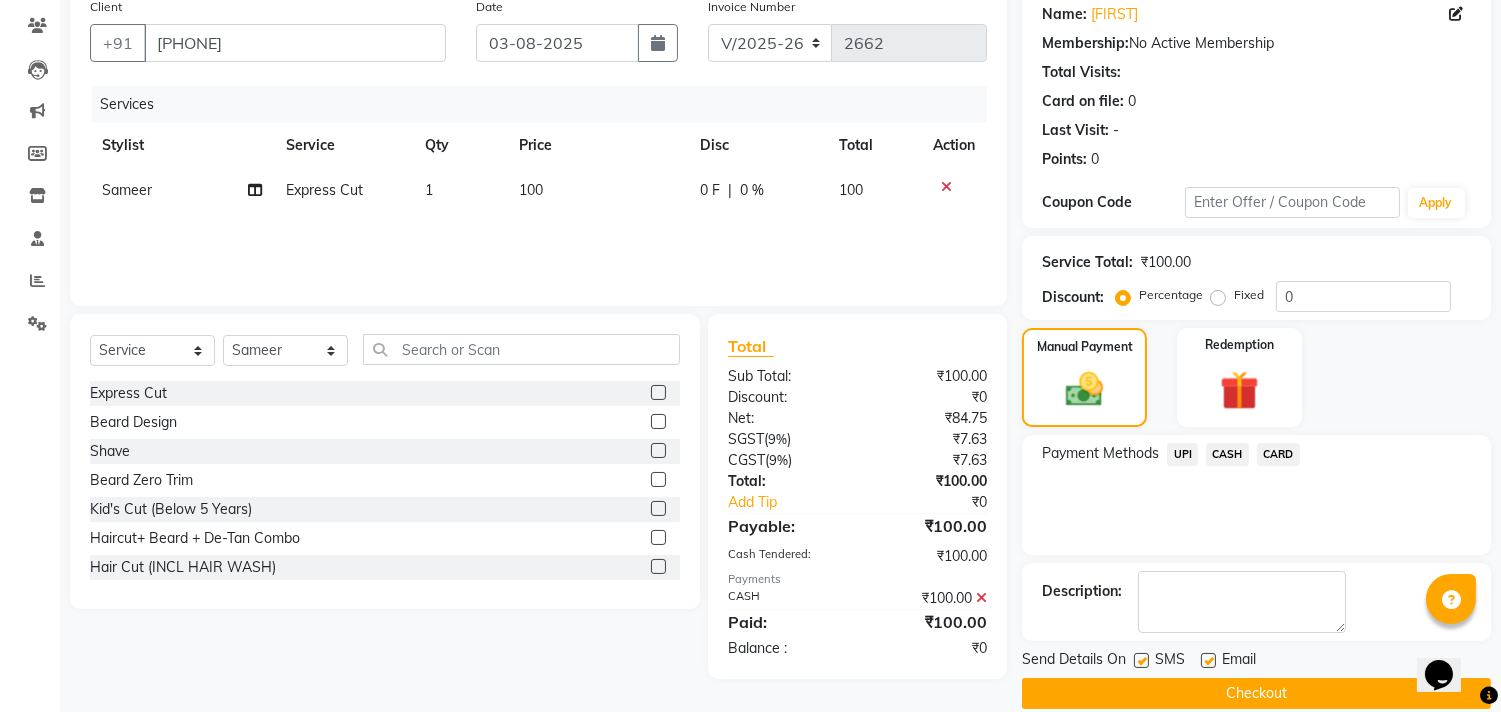 scroll, scrollTop: 187, scrollLeft: 0, axis: vertical 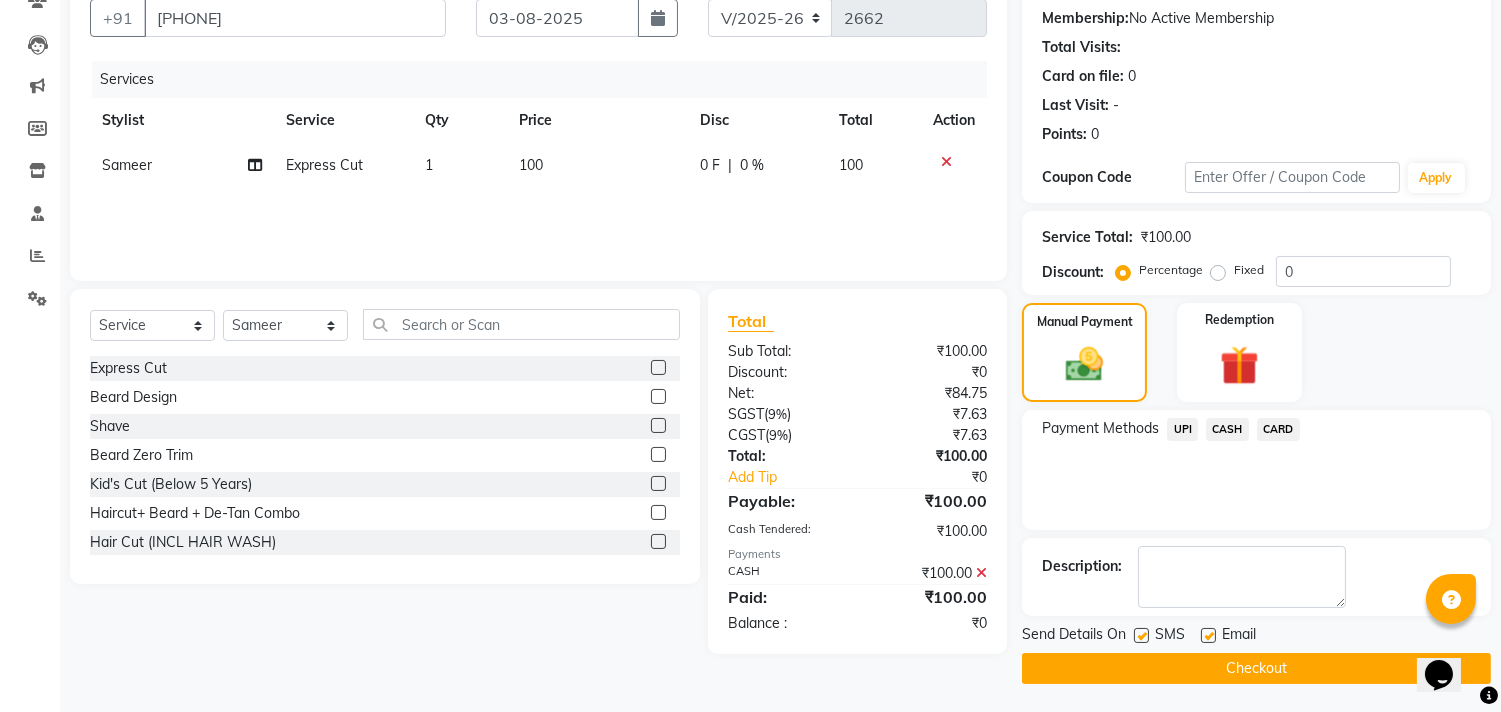 click on "Checkout" 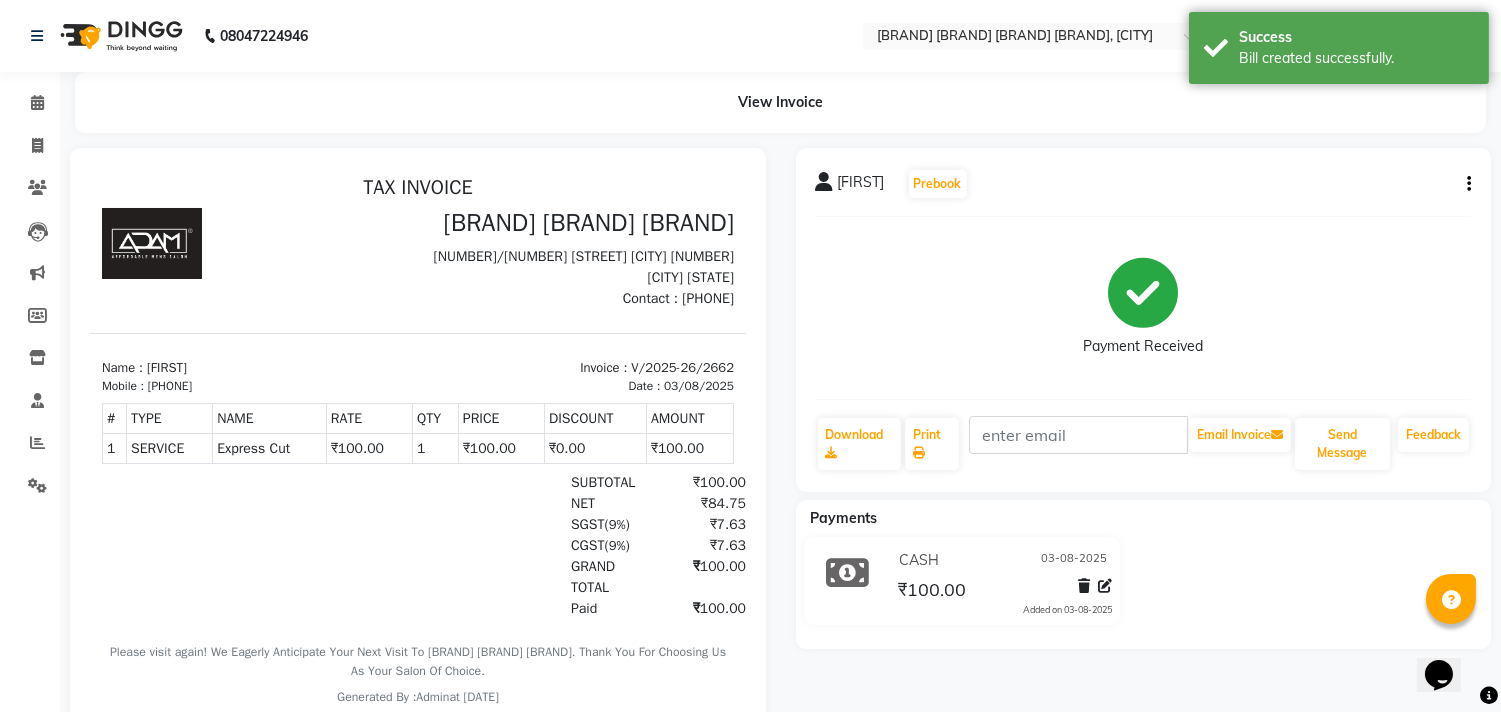 scroll, scrollTop: 0, scrollLeft: 0, axis: both 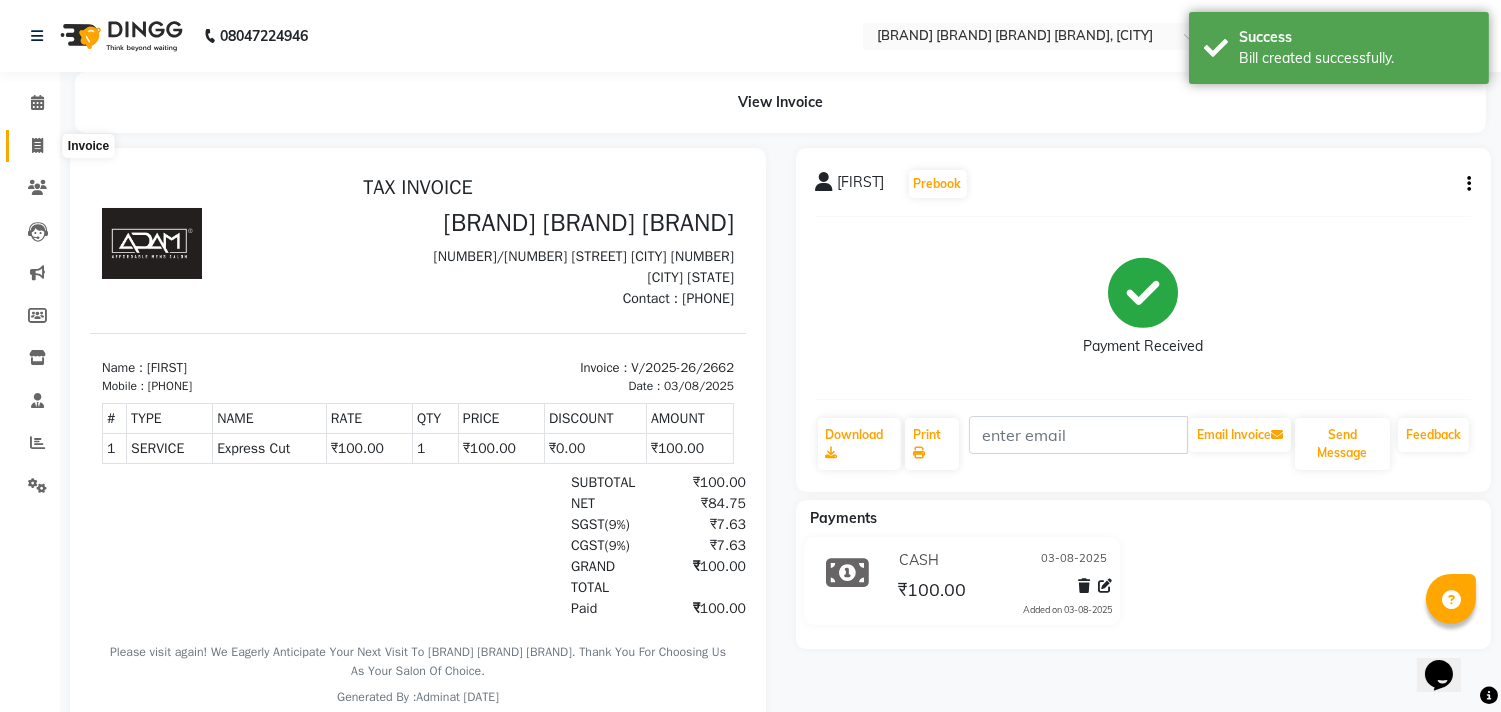 click 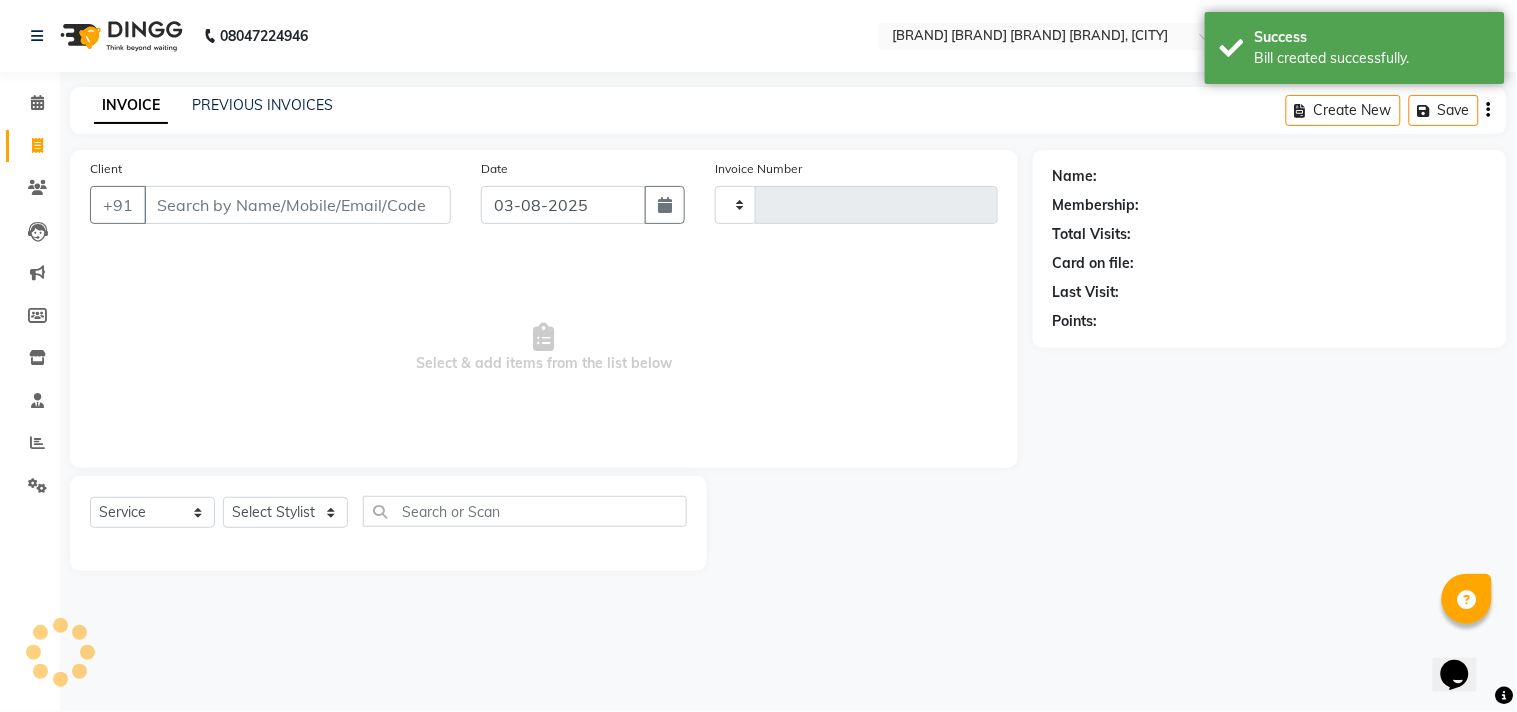 type on "2663" 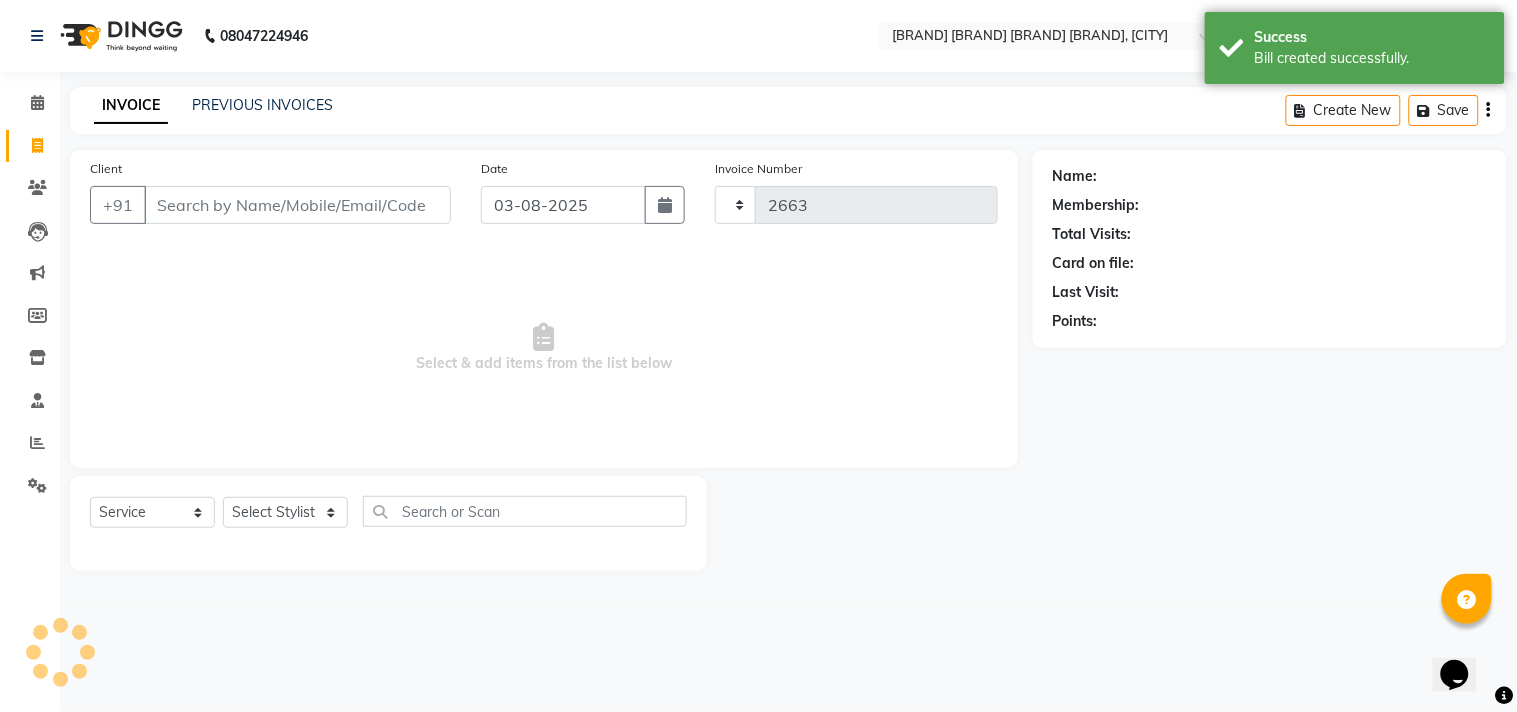 select on "8329" 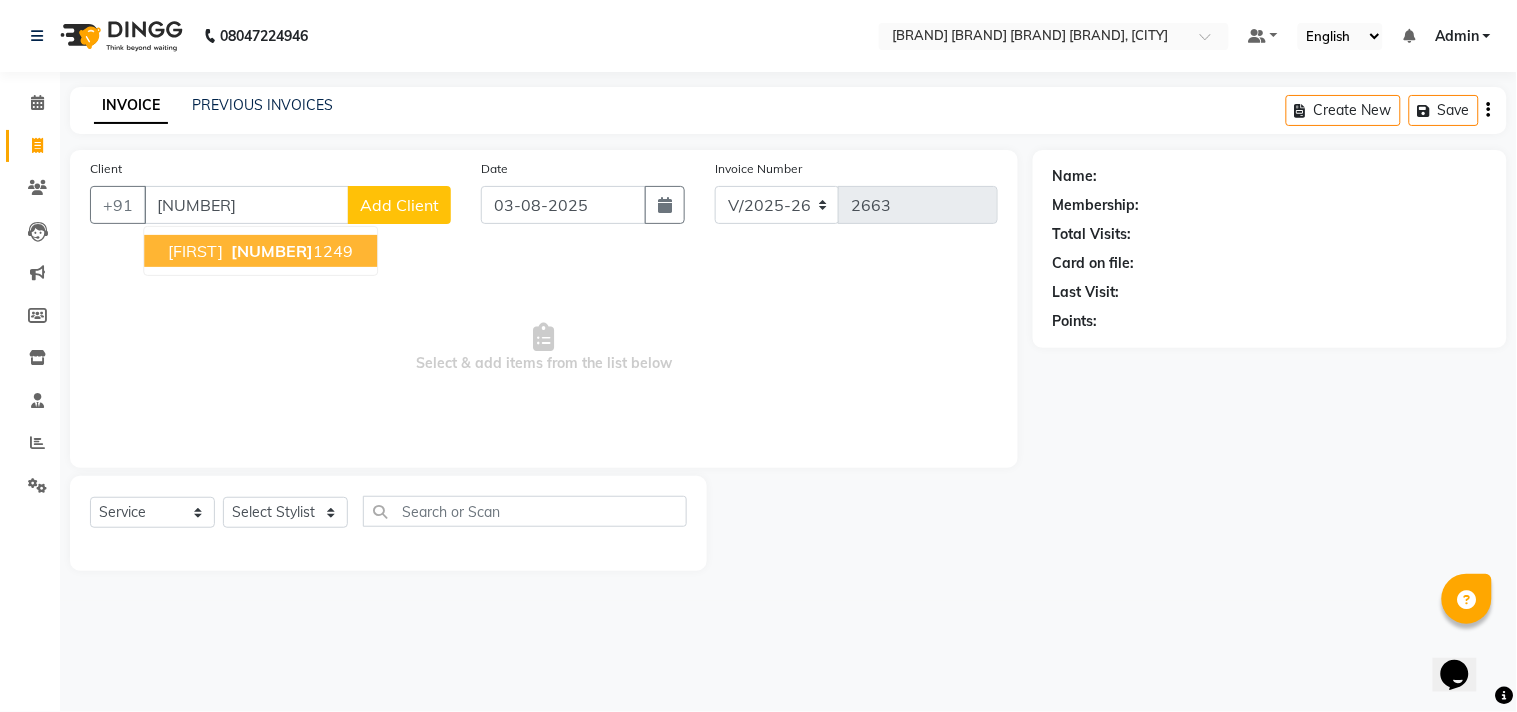 click on "[FIRST]" at bounding box center (195, 251) 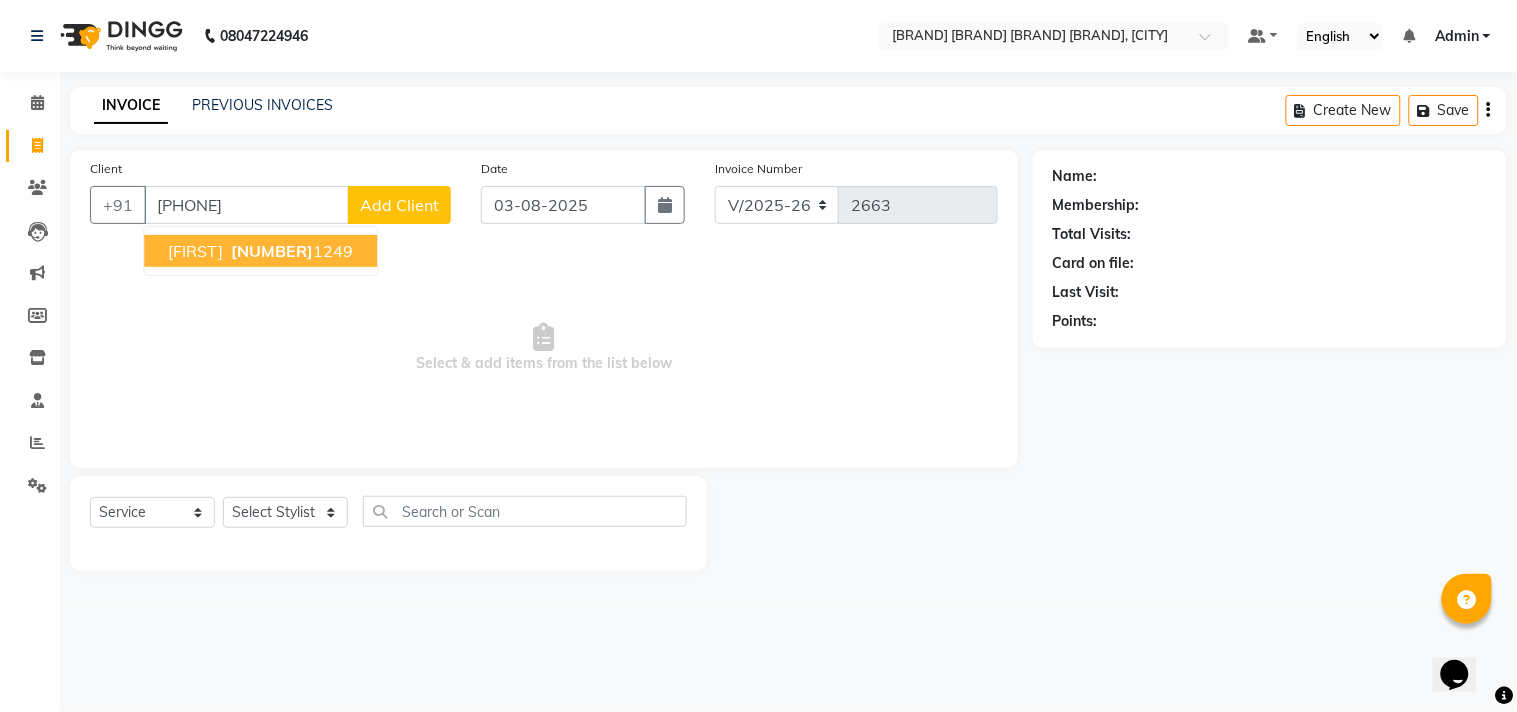 type on "[PHONE]" 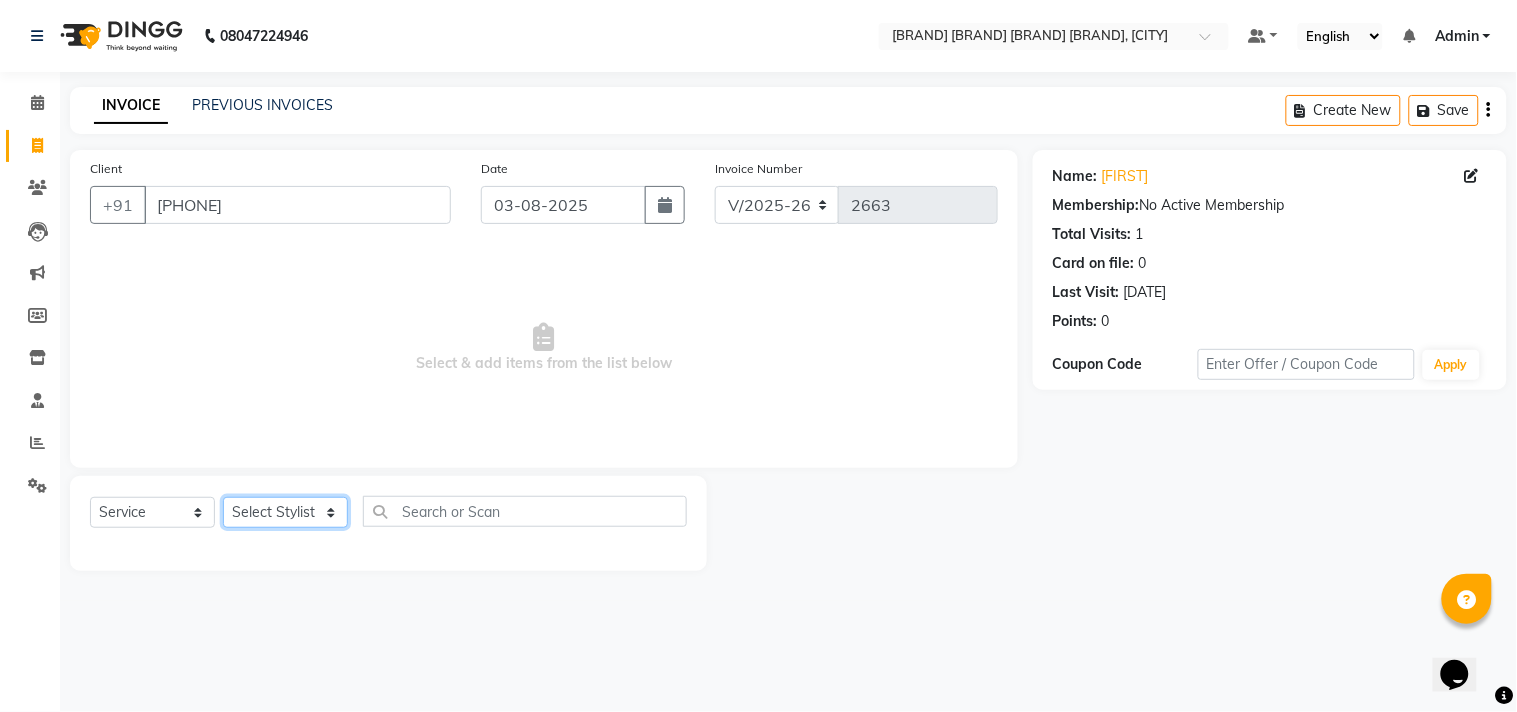click on "Select Stylist Admin [FIRST] [FIRST] [FIRST] [FIRST] [FIRST] [FIRST] [FIRST] [FIRST]" 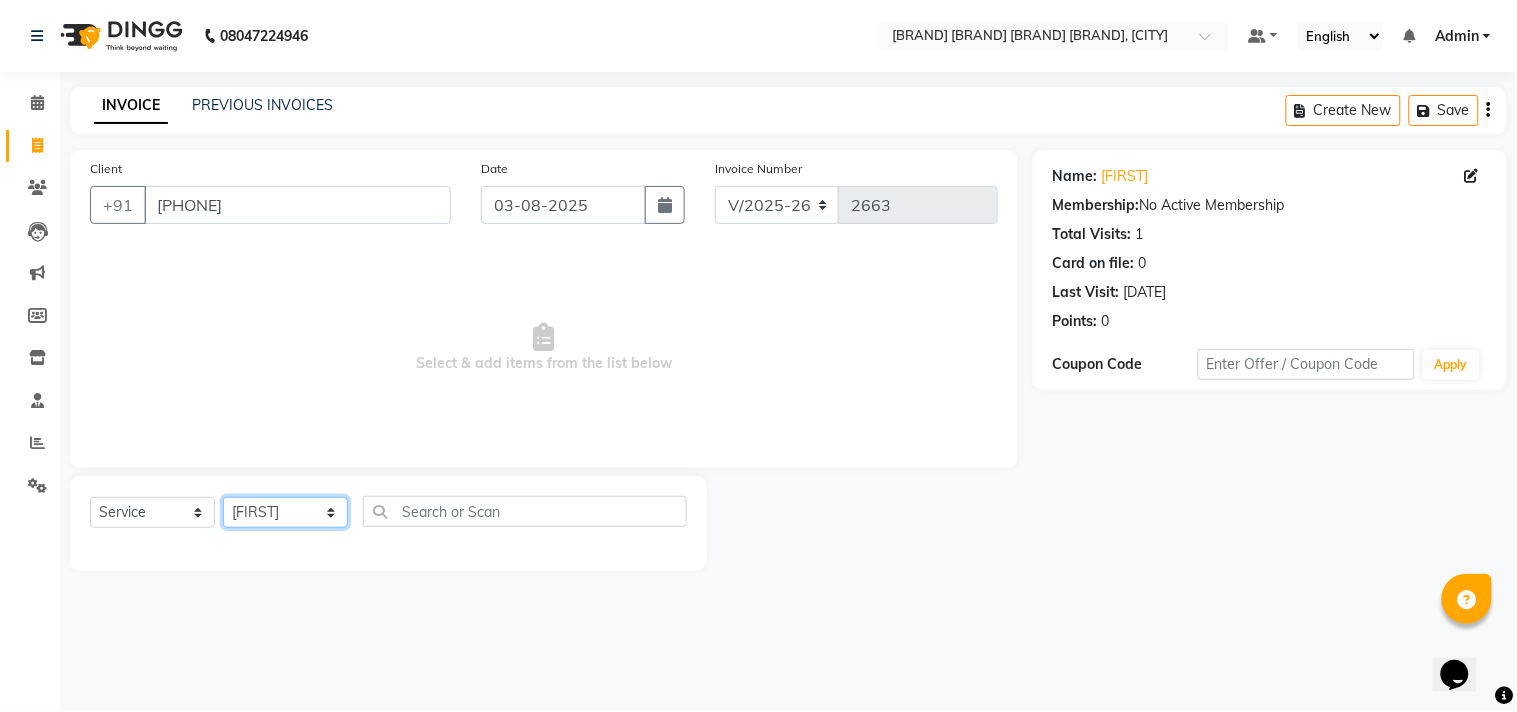 click on "Select Stylist Admin [FIRST] [FIRST] [FIRST] [FIRST] [FIRST] [FIRST] [FIRST] [FIRST]" 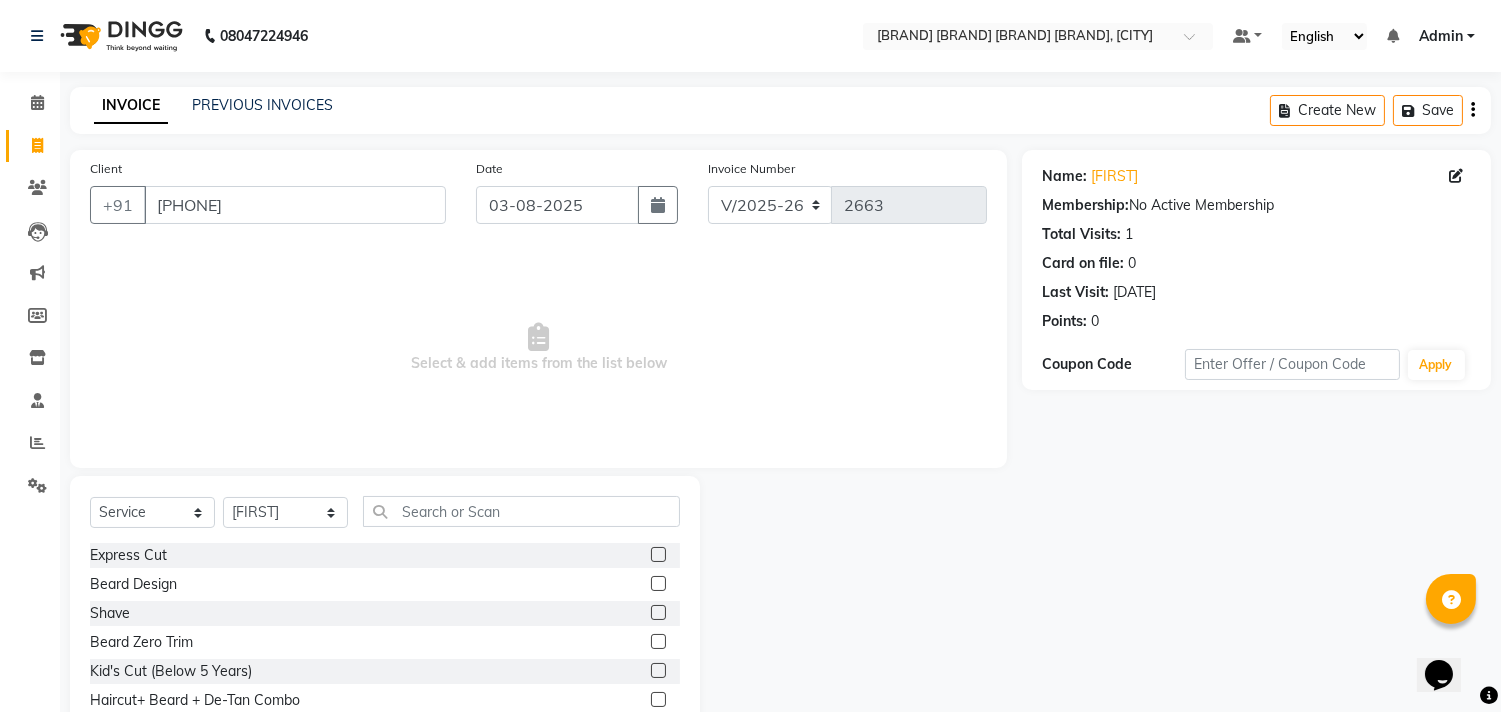 click 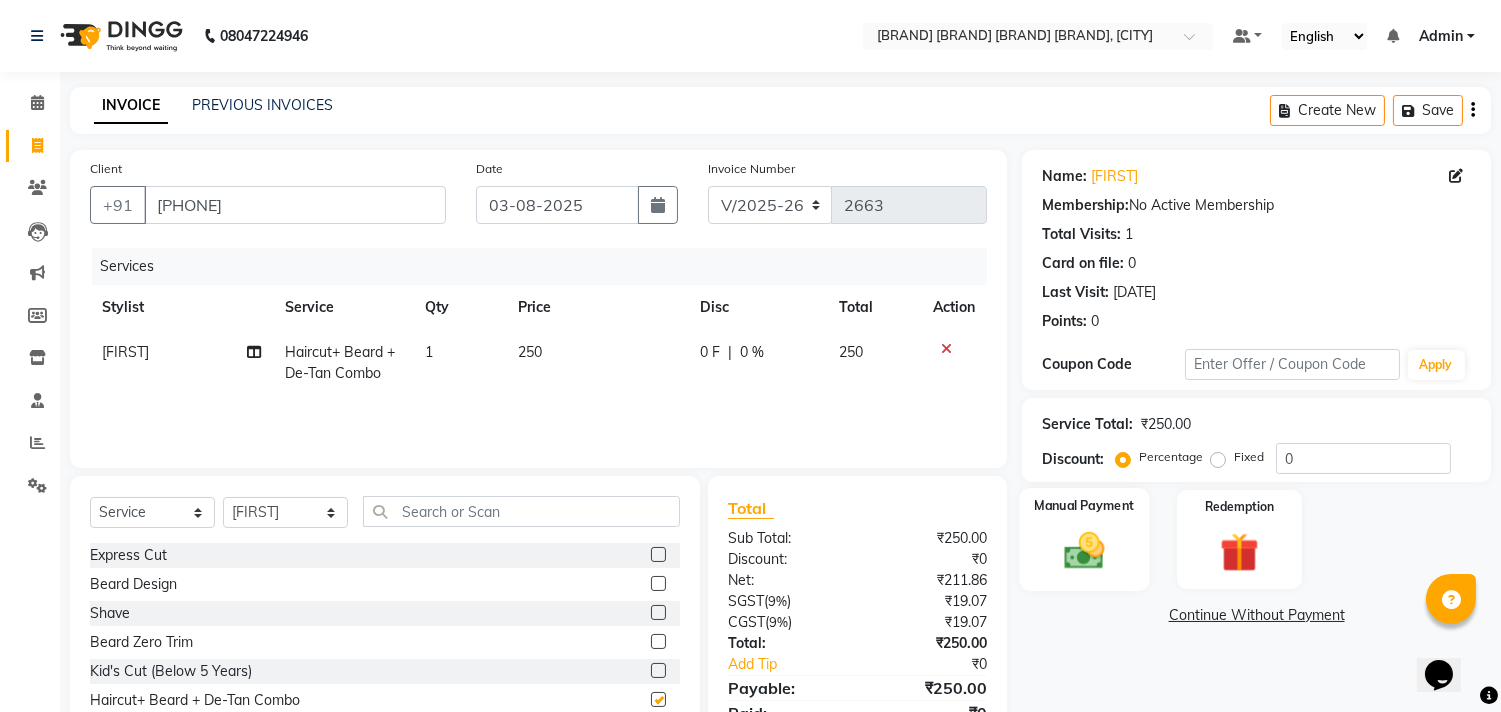 checkbox on "false" 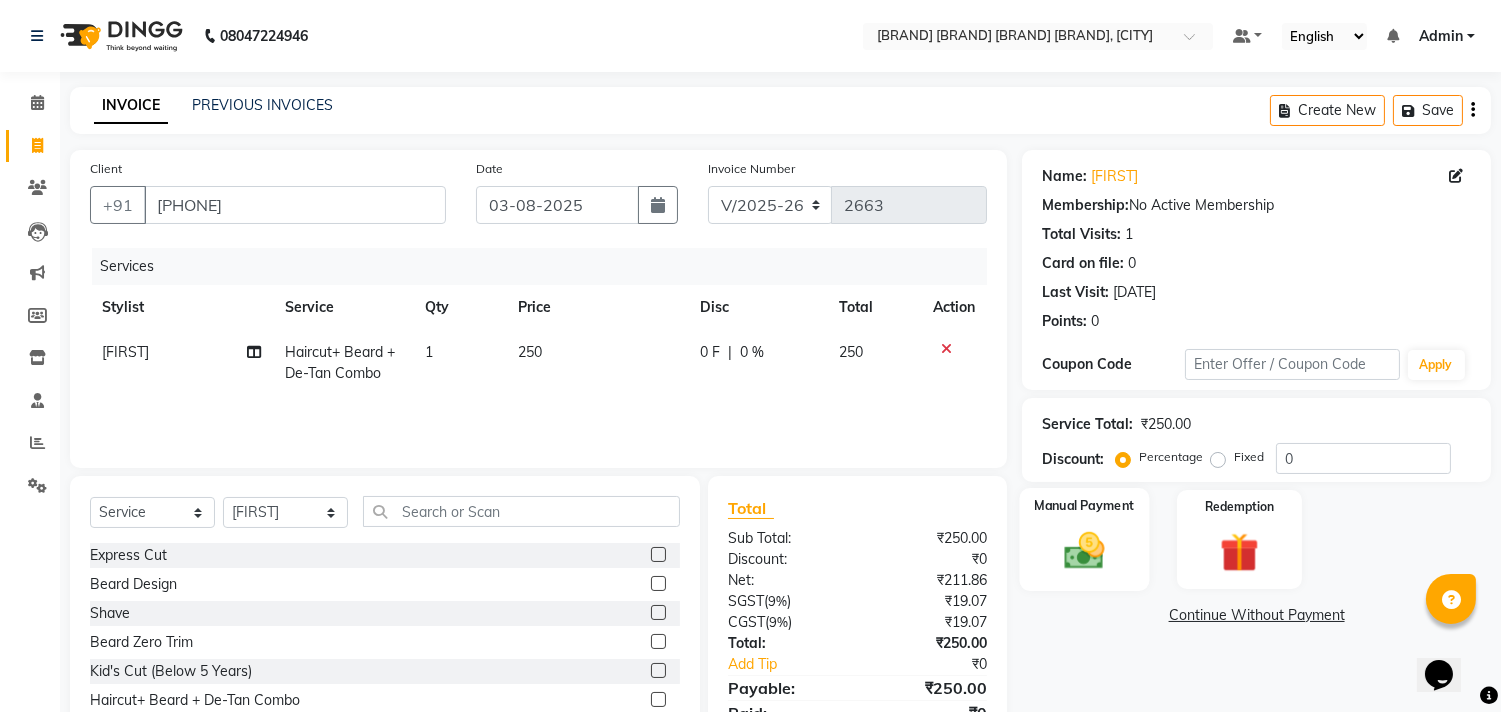 click 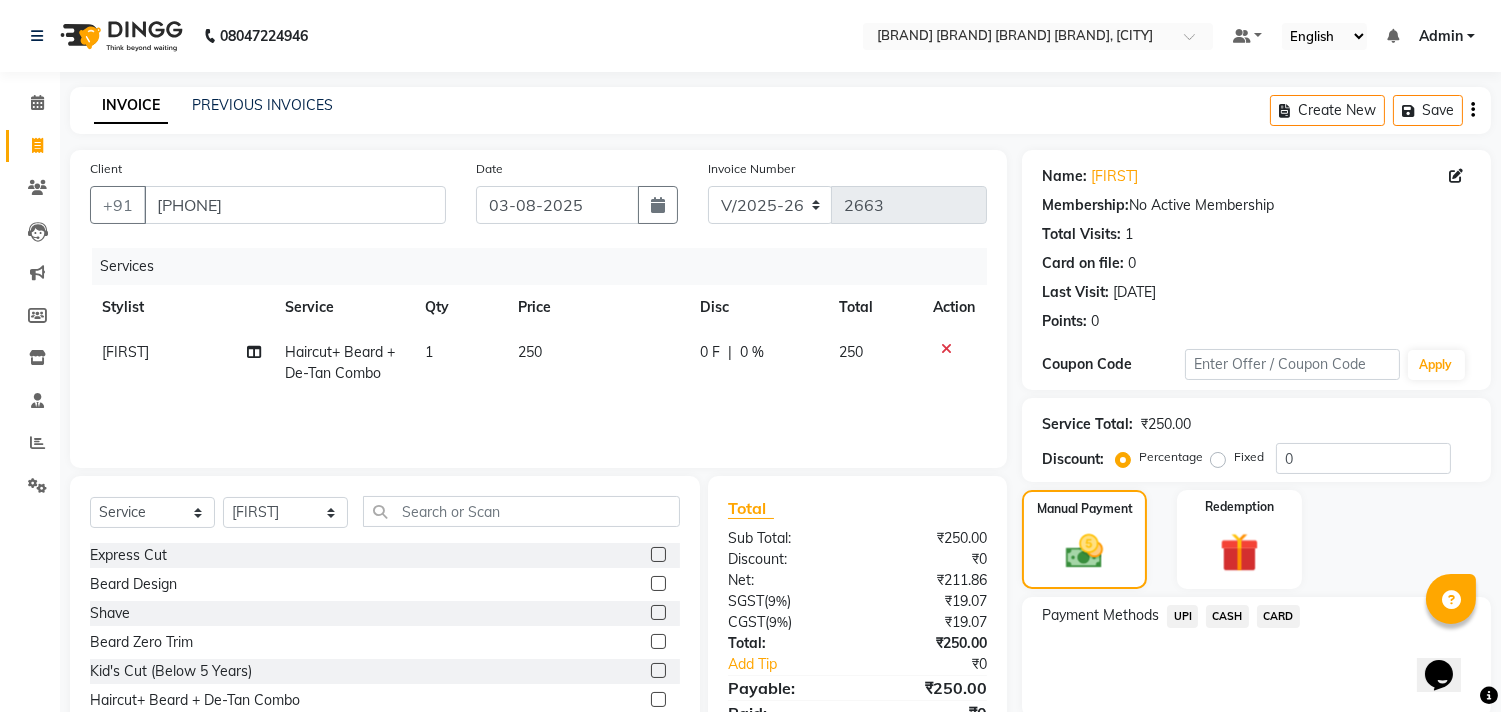 click on "CASH" 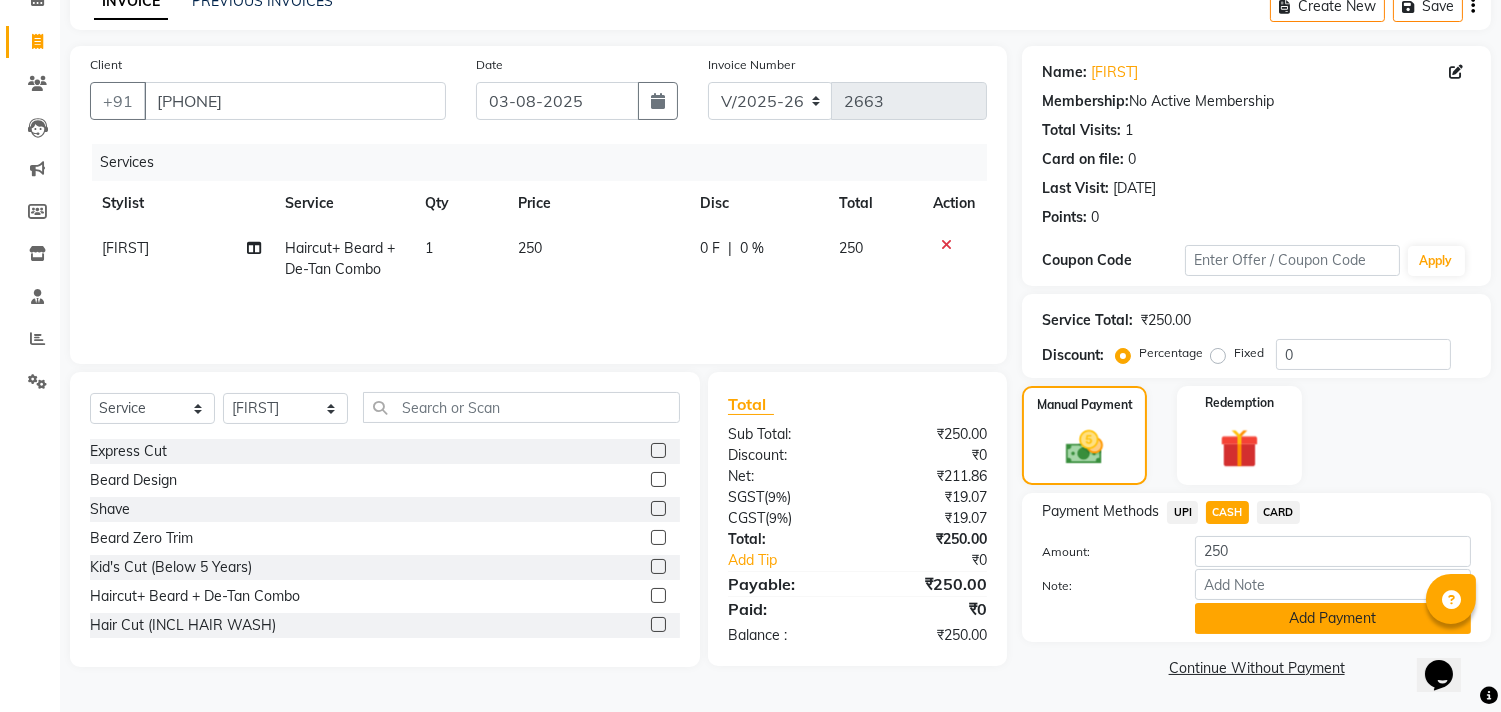 click on "Add Payment" 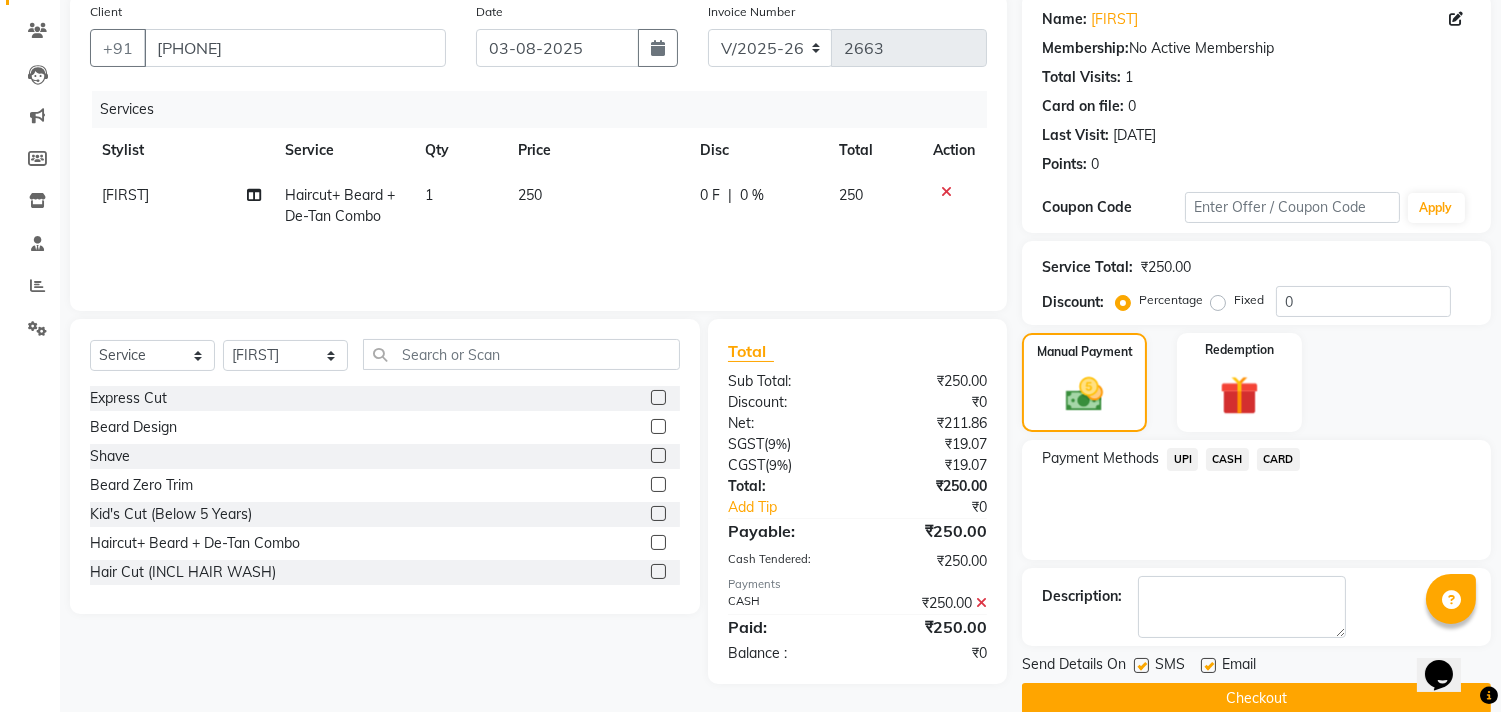 scroll, scrollTop: 187, scrollLeft: 0, axis: vertical 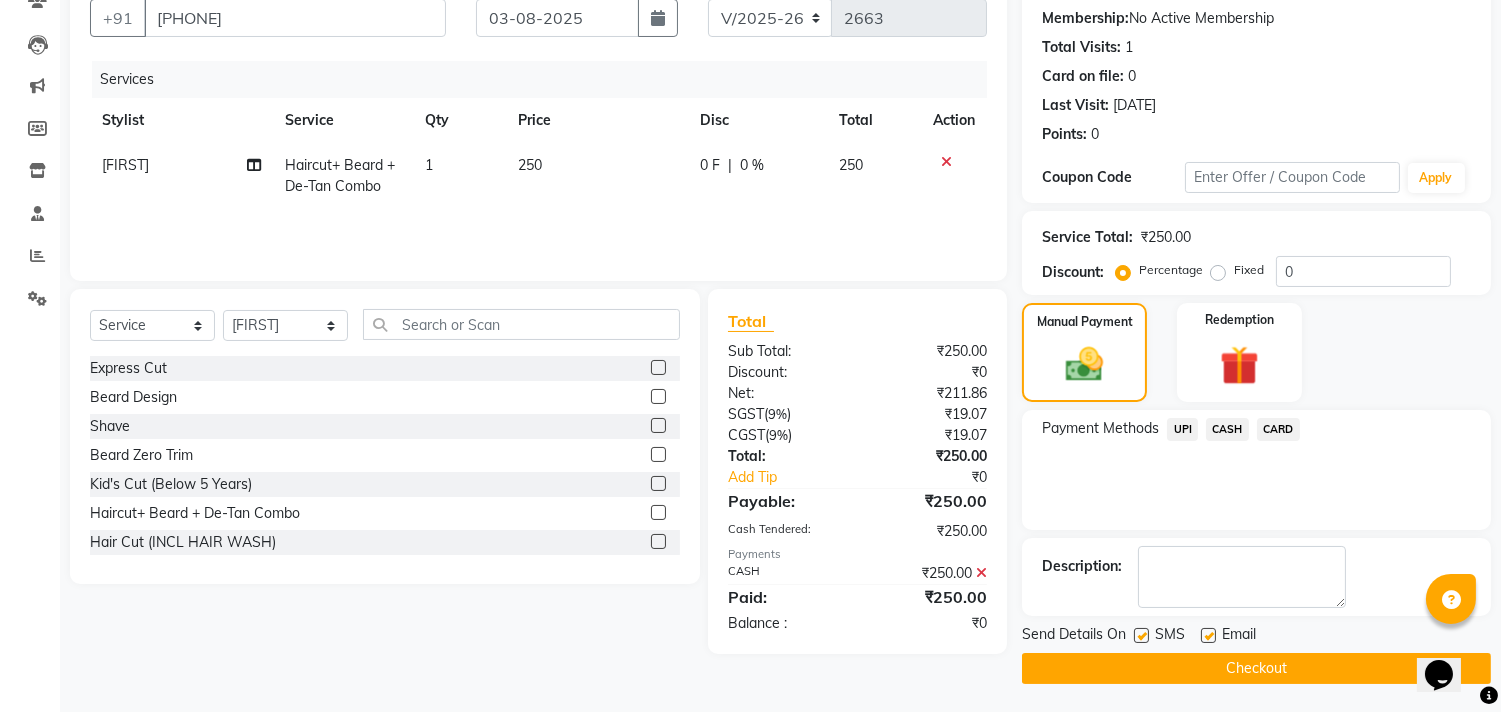 click on "Checkout" 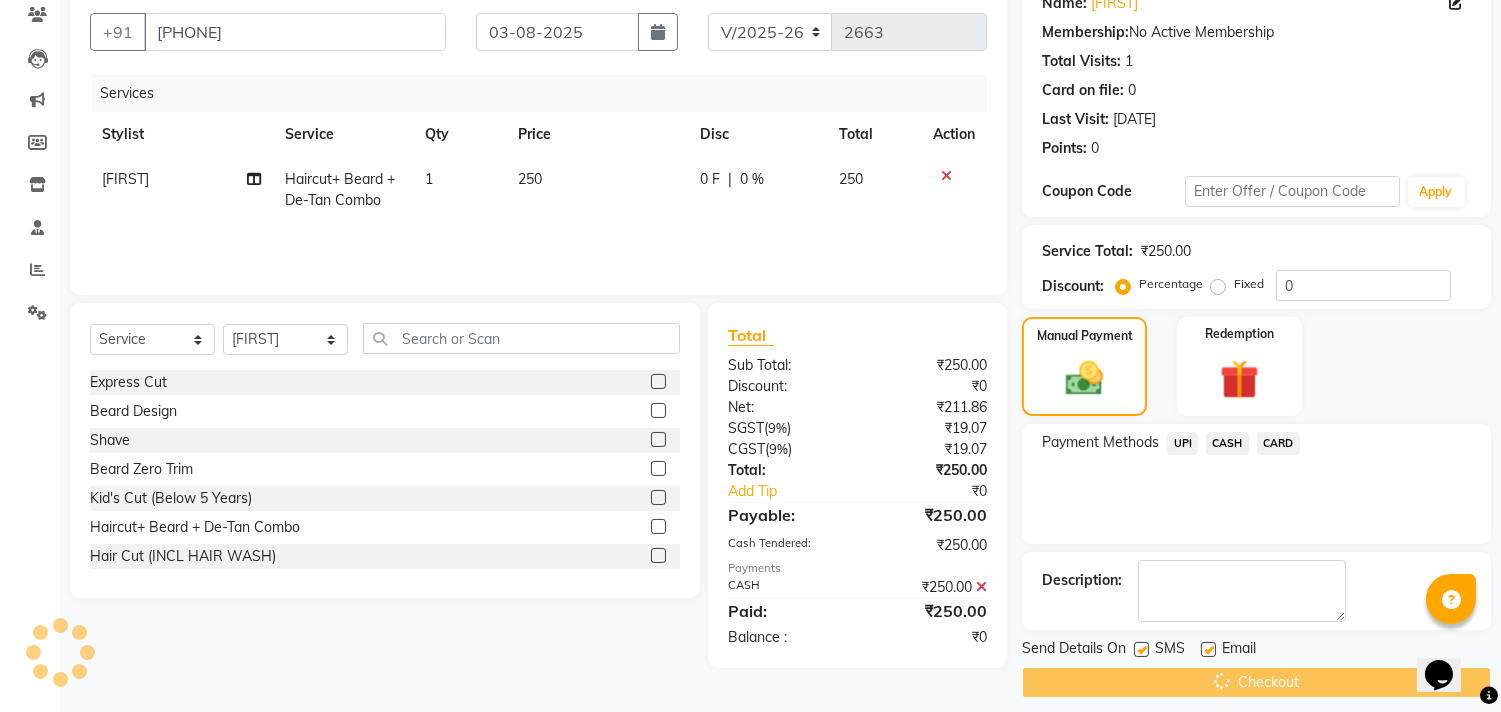 scroll, scrollTop: 0, scrollLeft: 0, axis: both 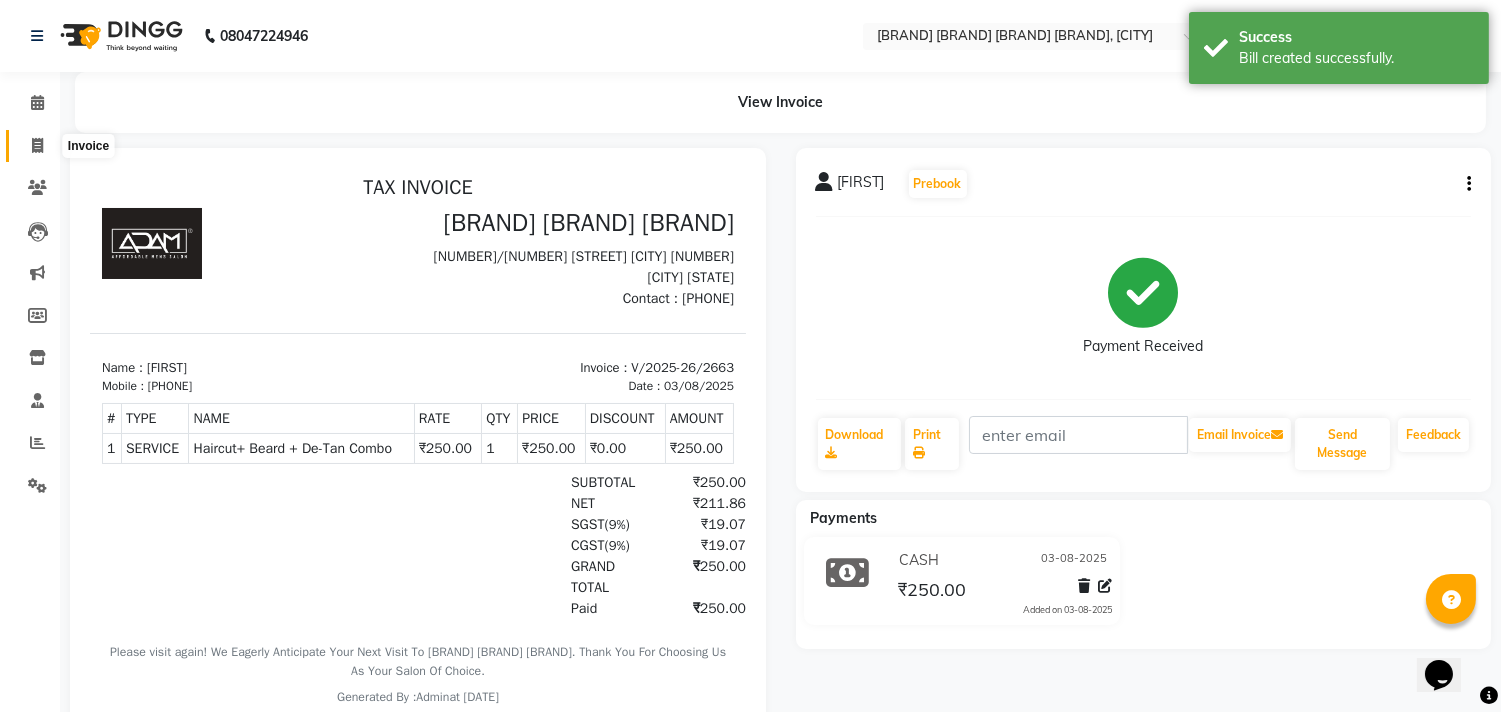 click 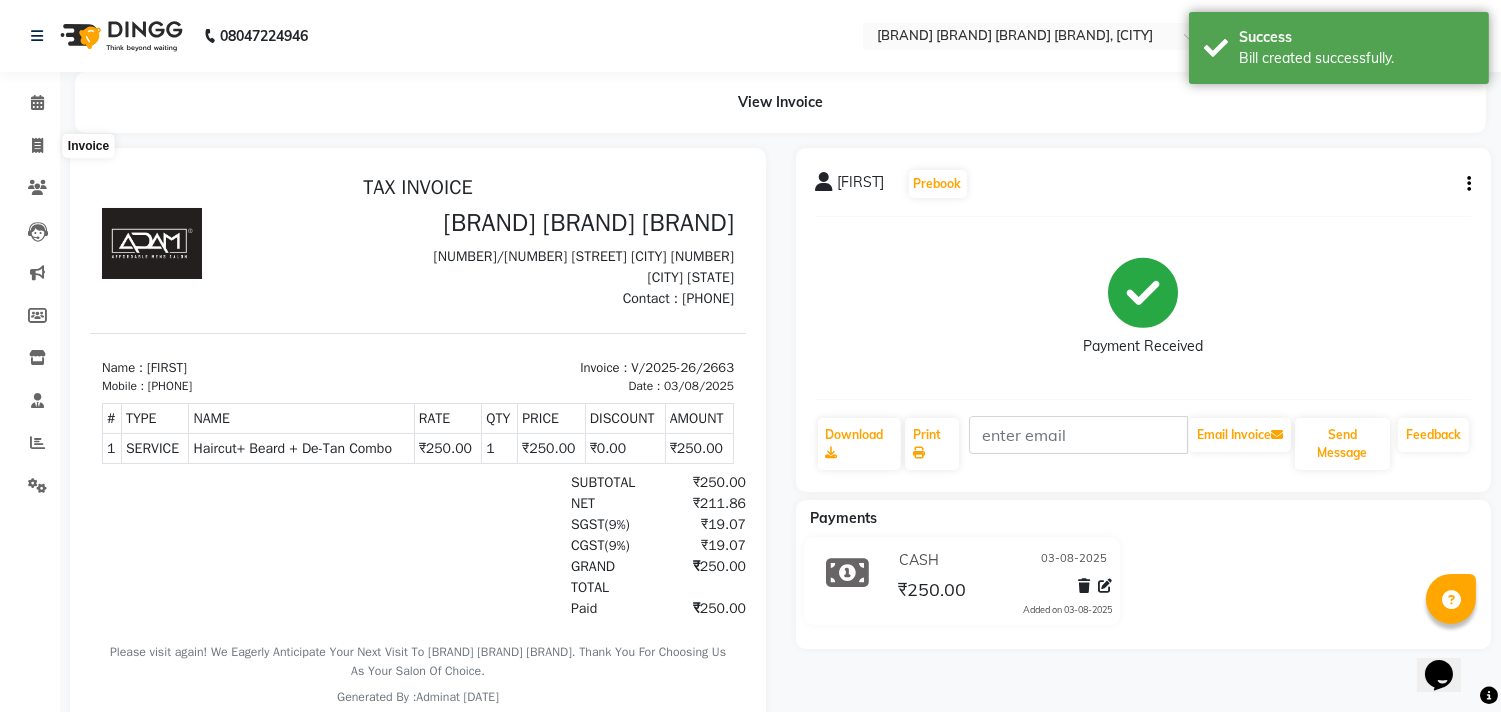 select on "service" 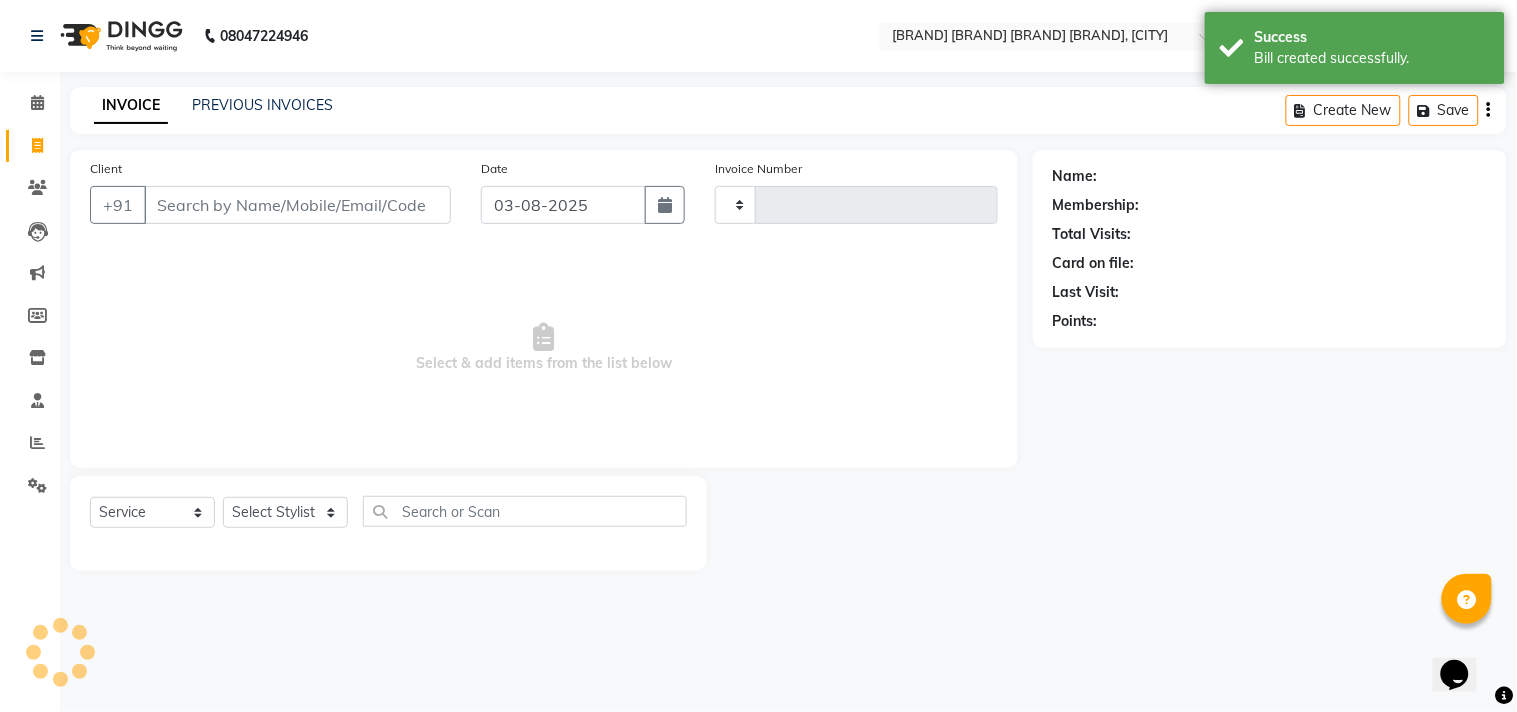 type on "2664" 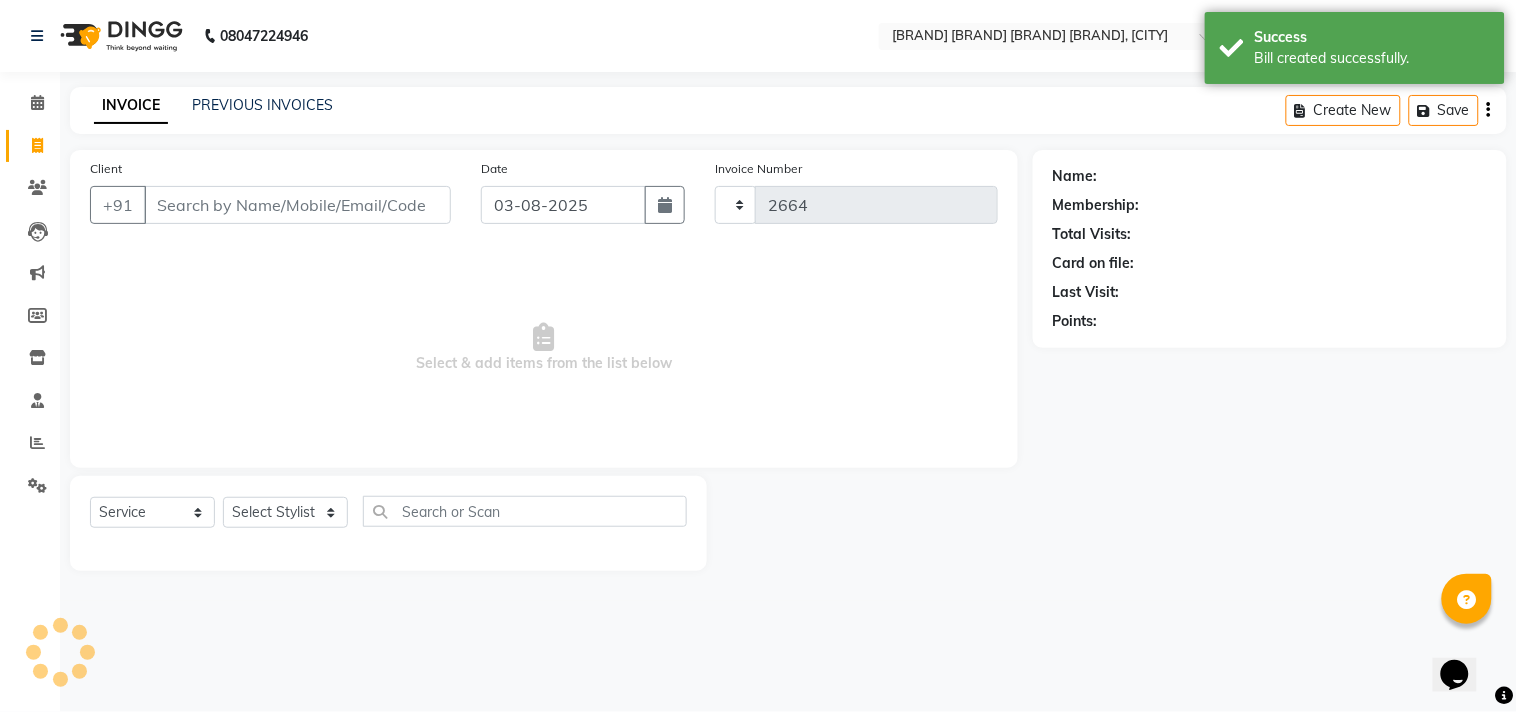select on "8329" 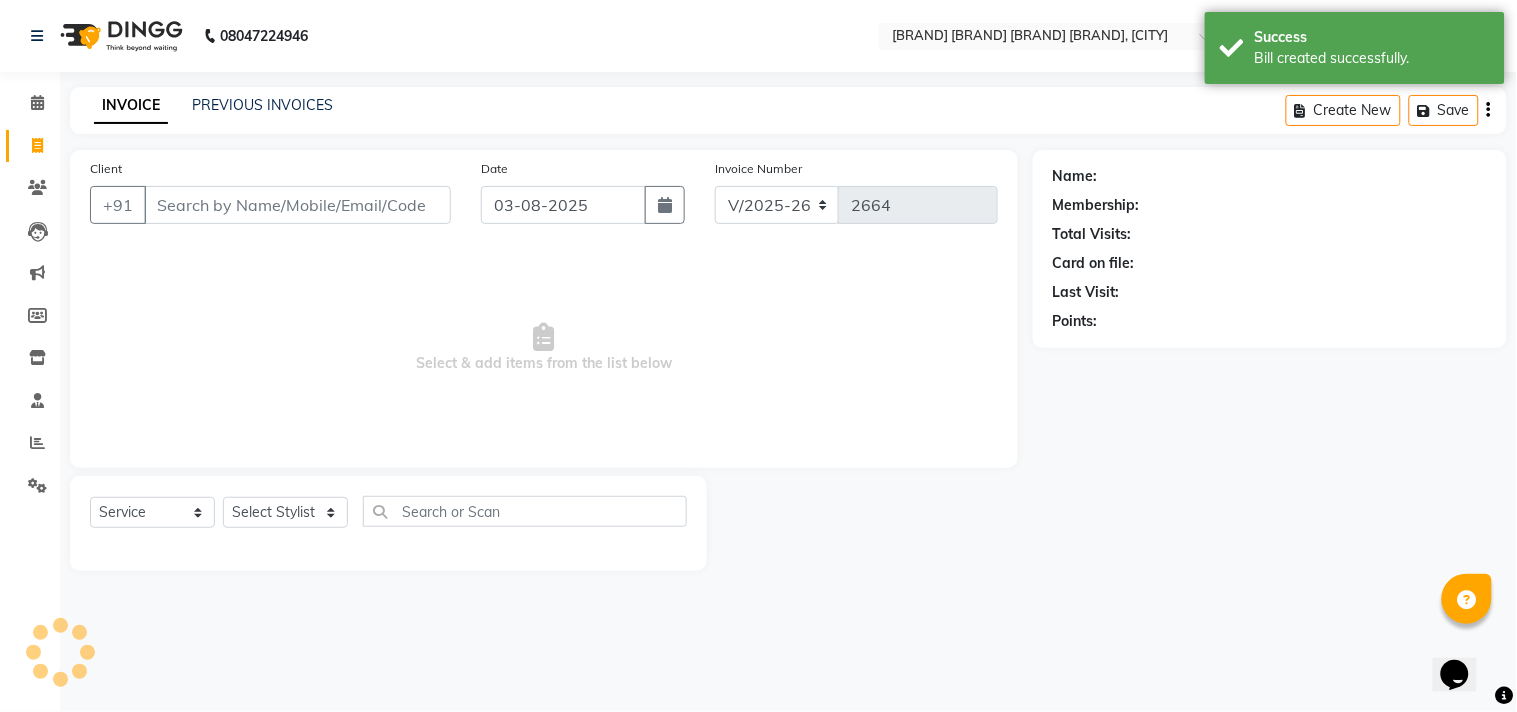 click on "Client" at bounding box center (297, 205) 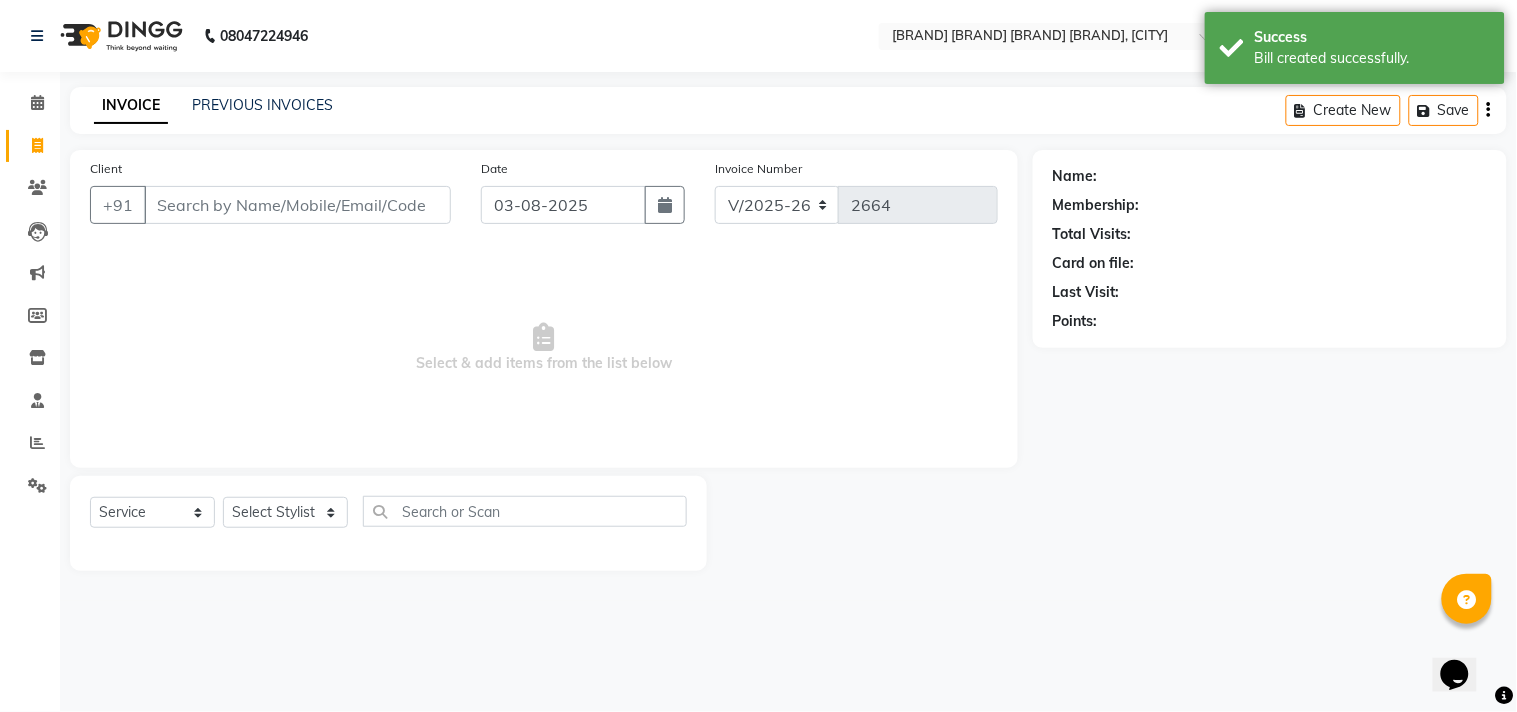 click on "Client" at bounding box center (297, 205) 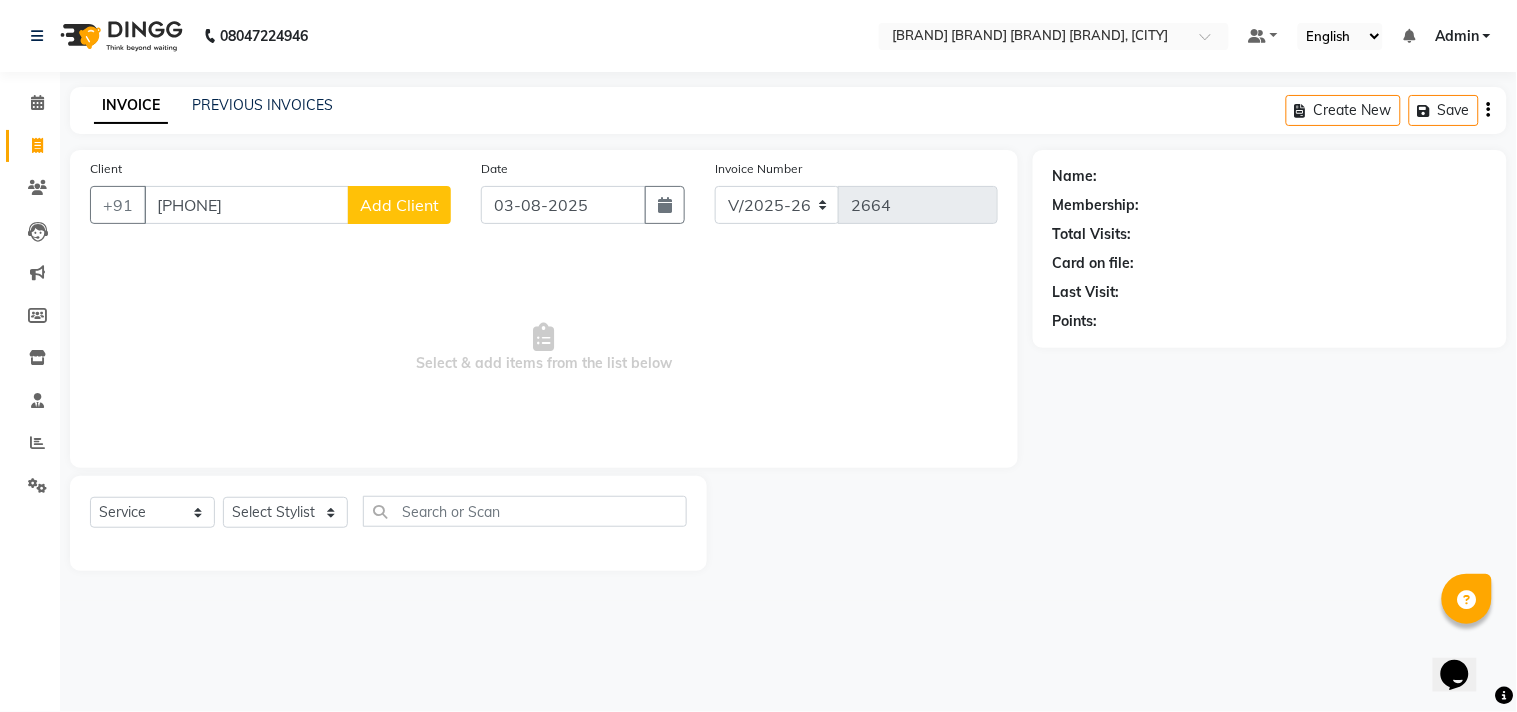 type on "[PHONE]" 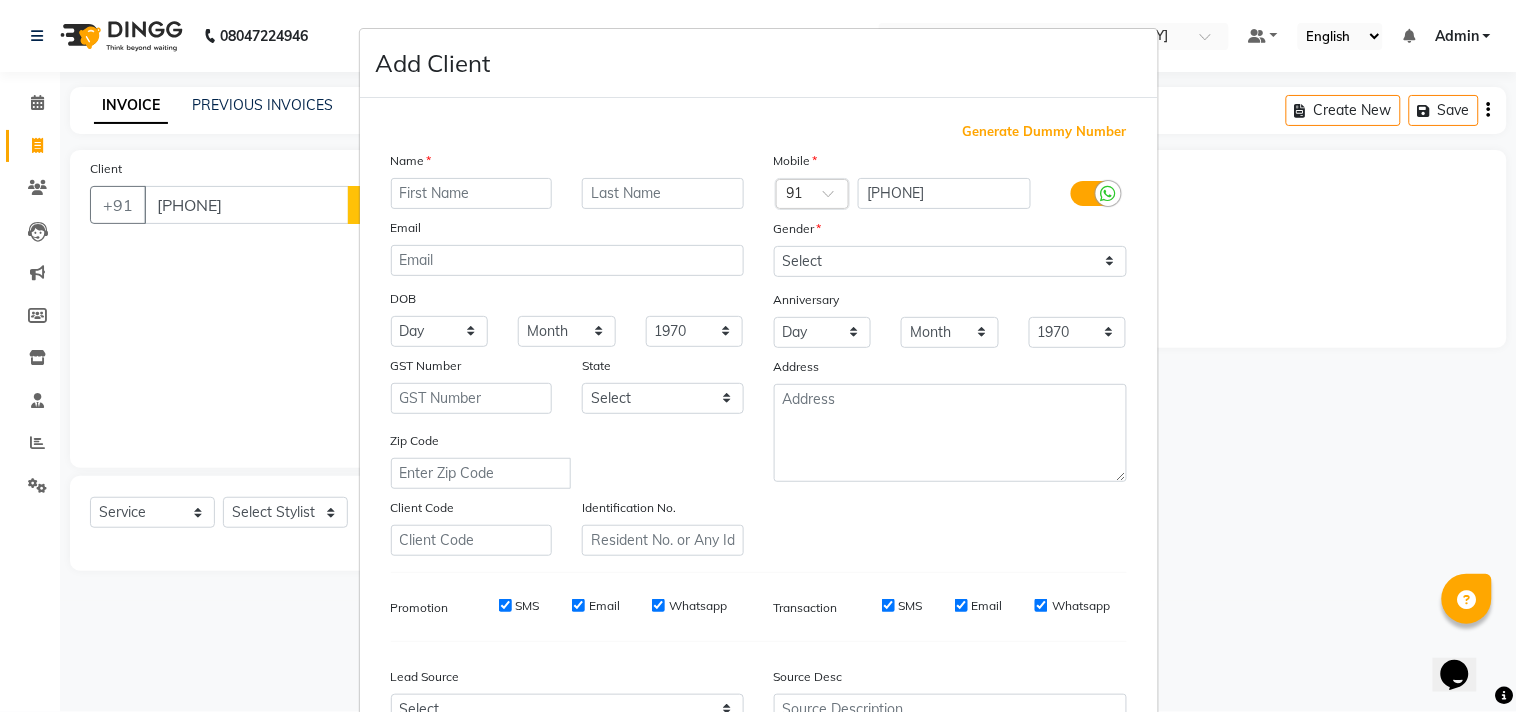 click at bounding box center [472, 193] 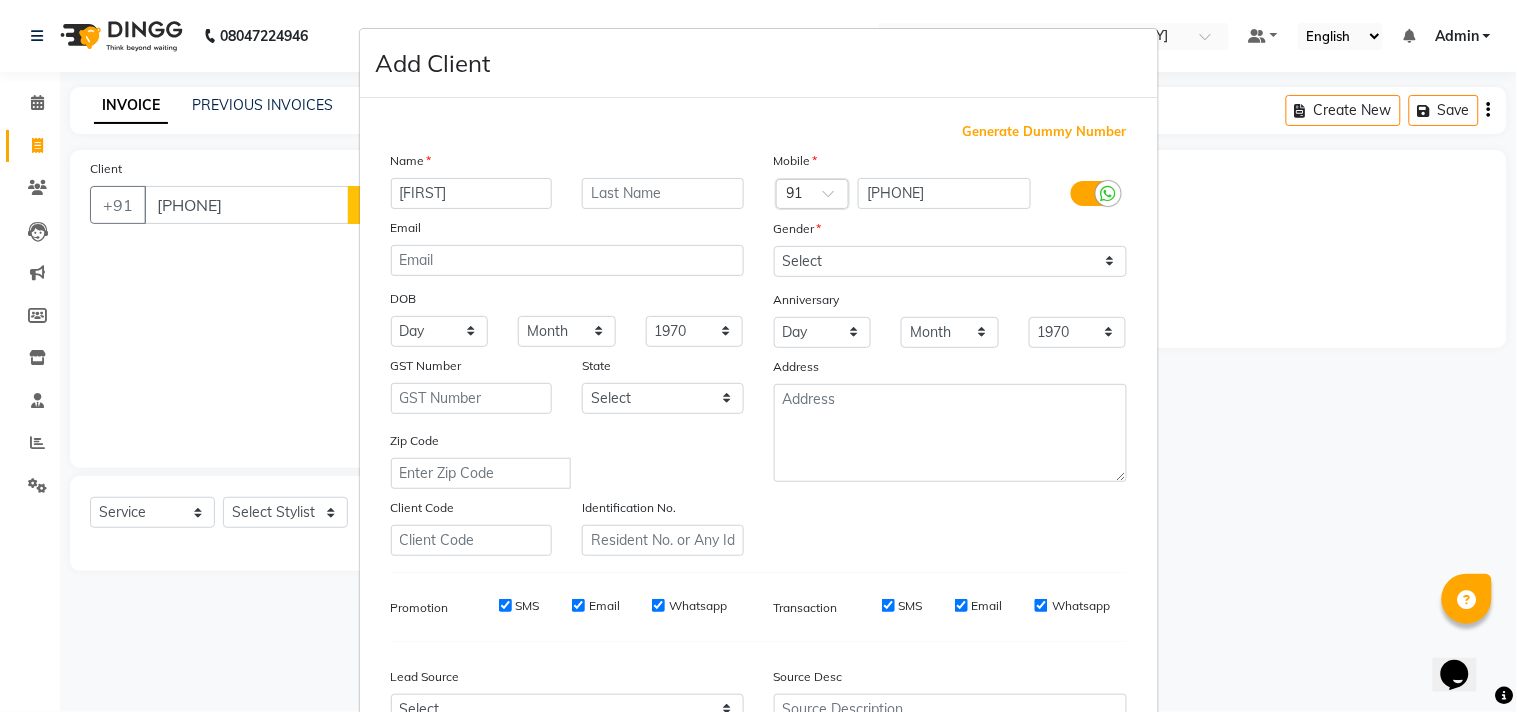 type on "[FIRST]" 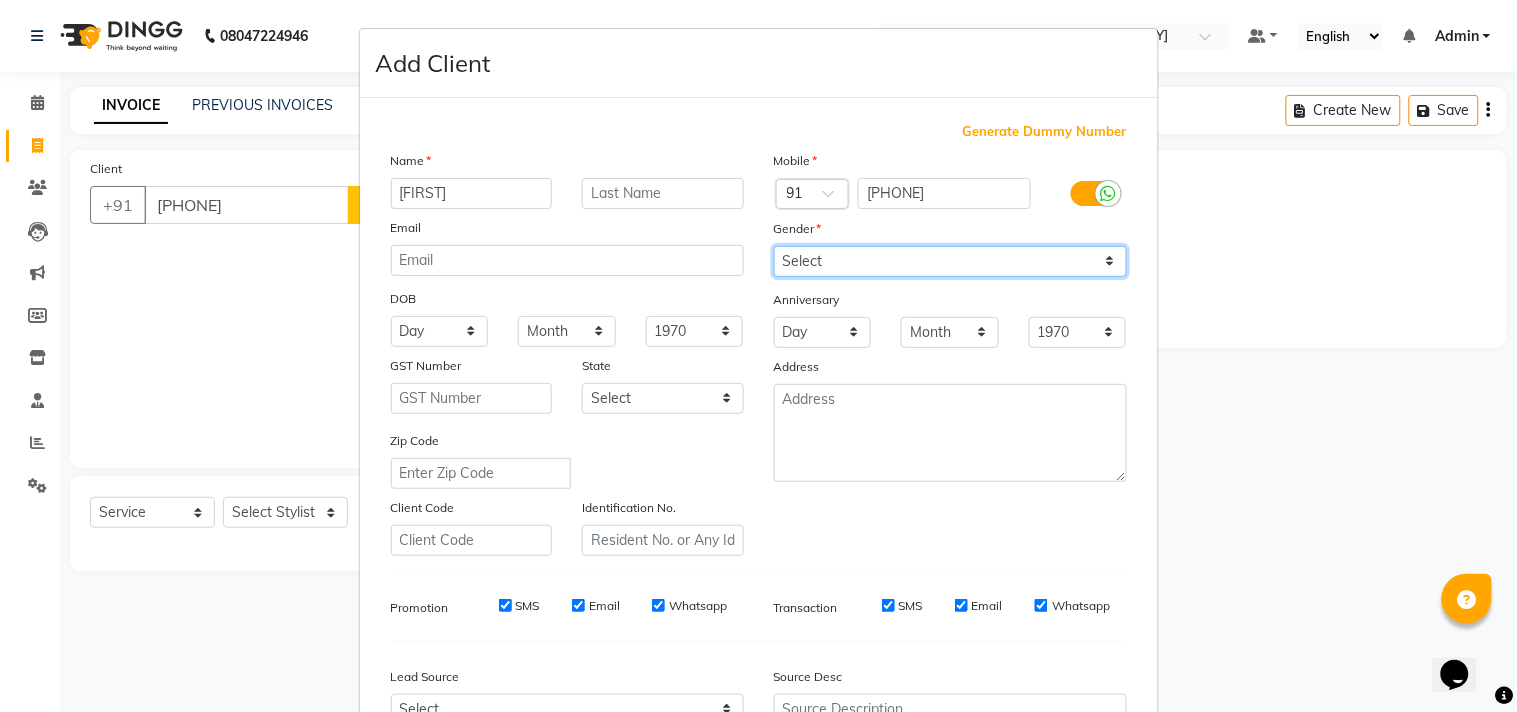 click on "Select Male Female Other Prefer Not To Say" at bounding box center (950, 261) 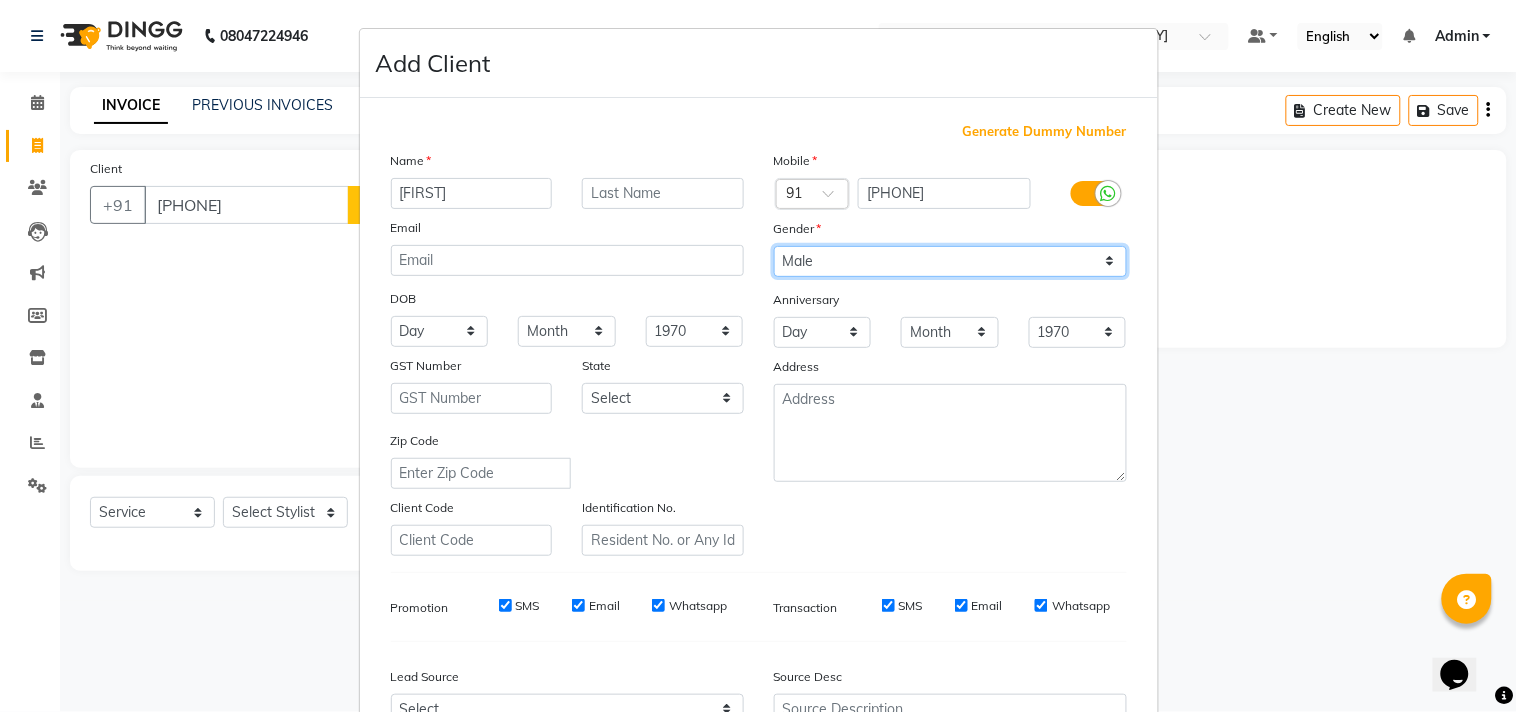 click on "Select Male Female Other Prefer Not To Say" at bounding box center (950, 261) 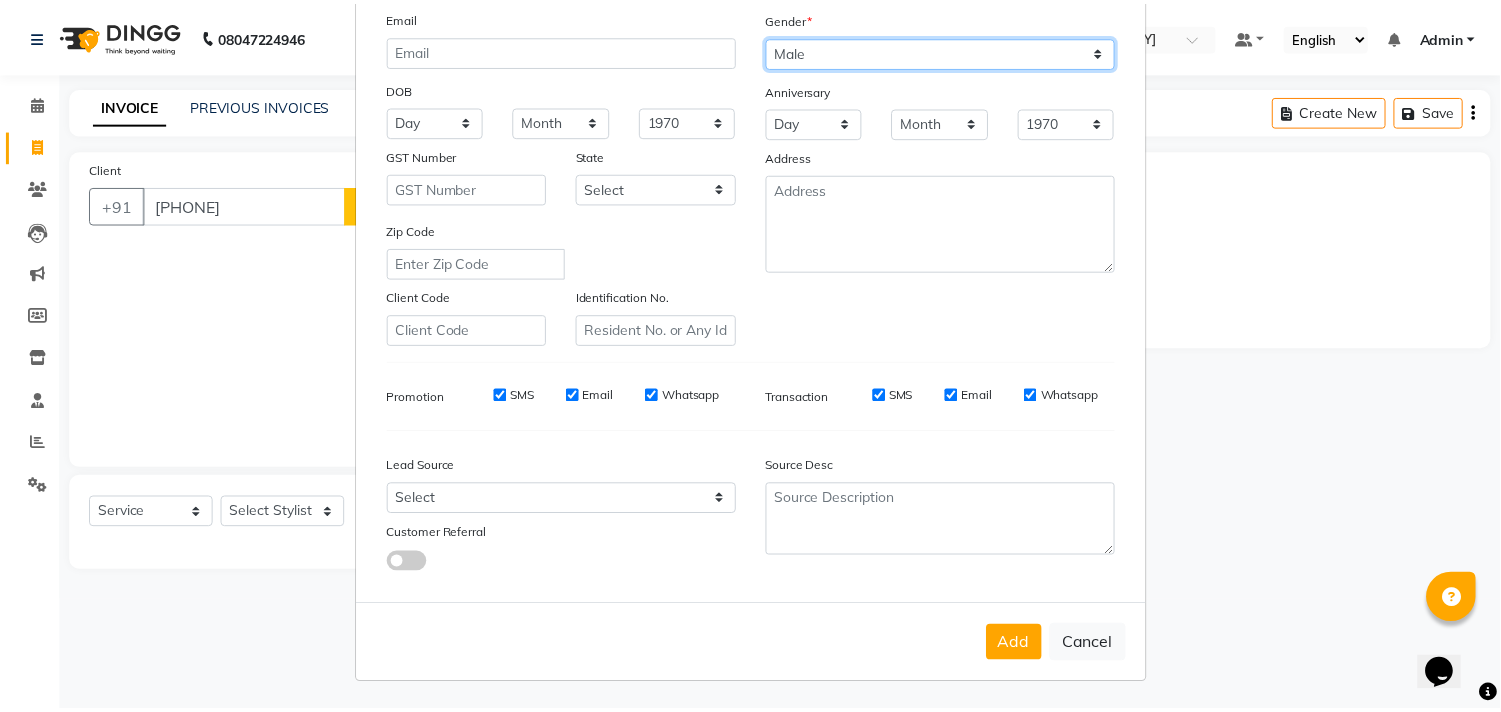 scroll, scrollTop: 212, scrollLeft: 0, axis: vertical 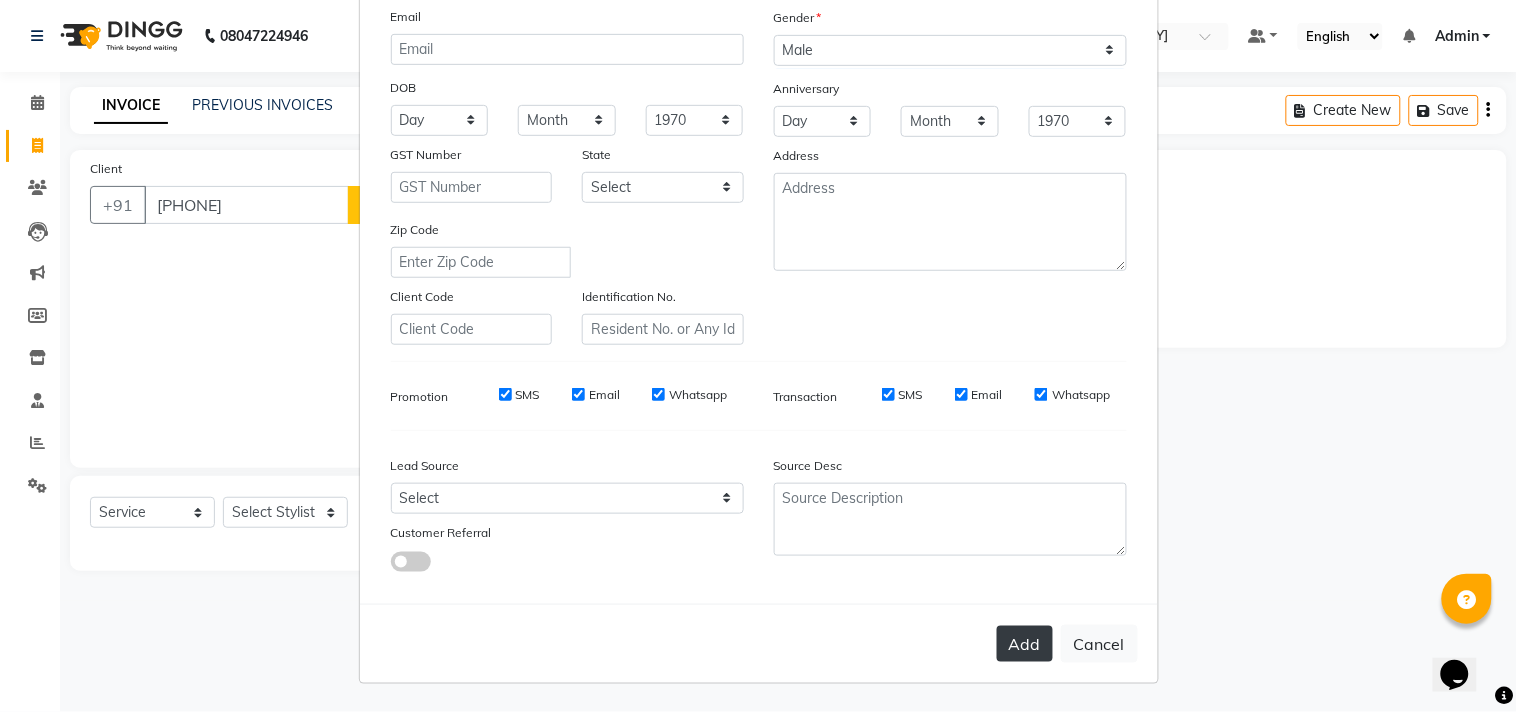 click on "Add" at bounding box center (1025, 644) 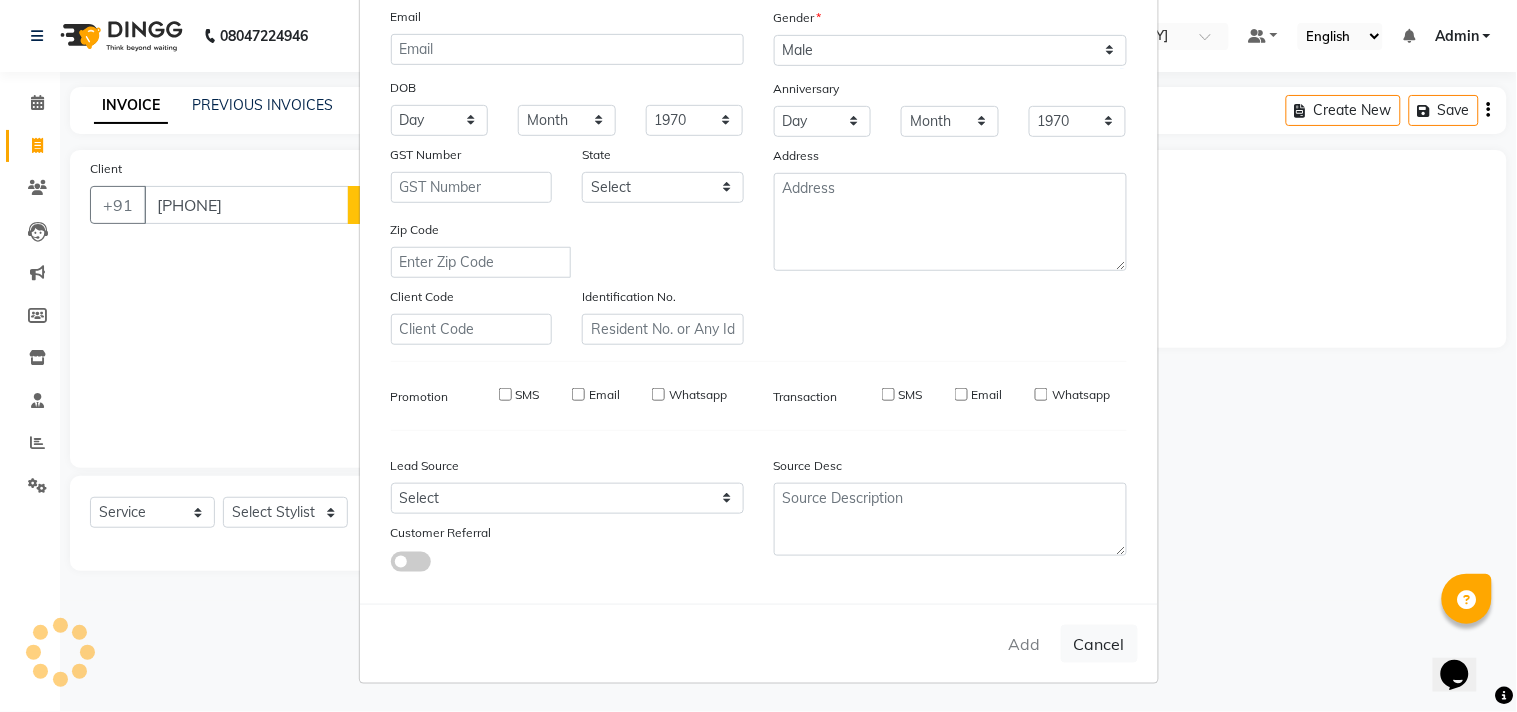 type 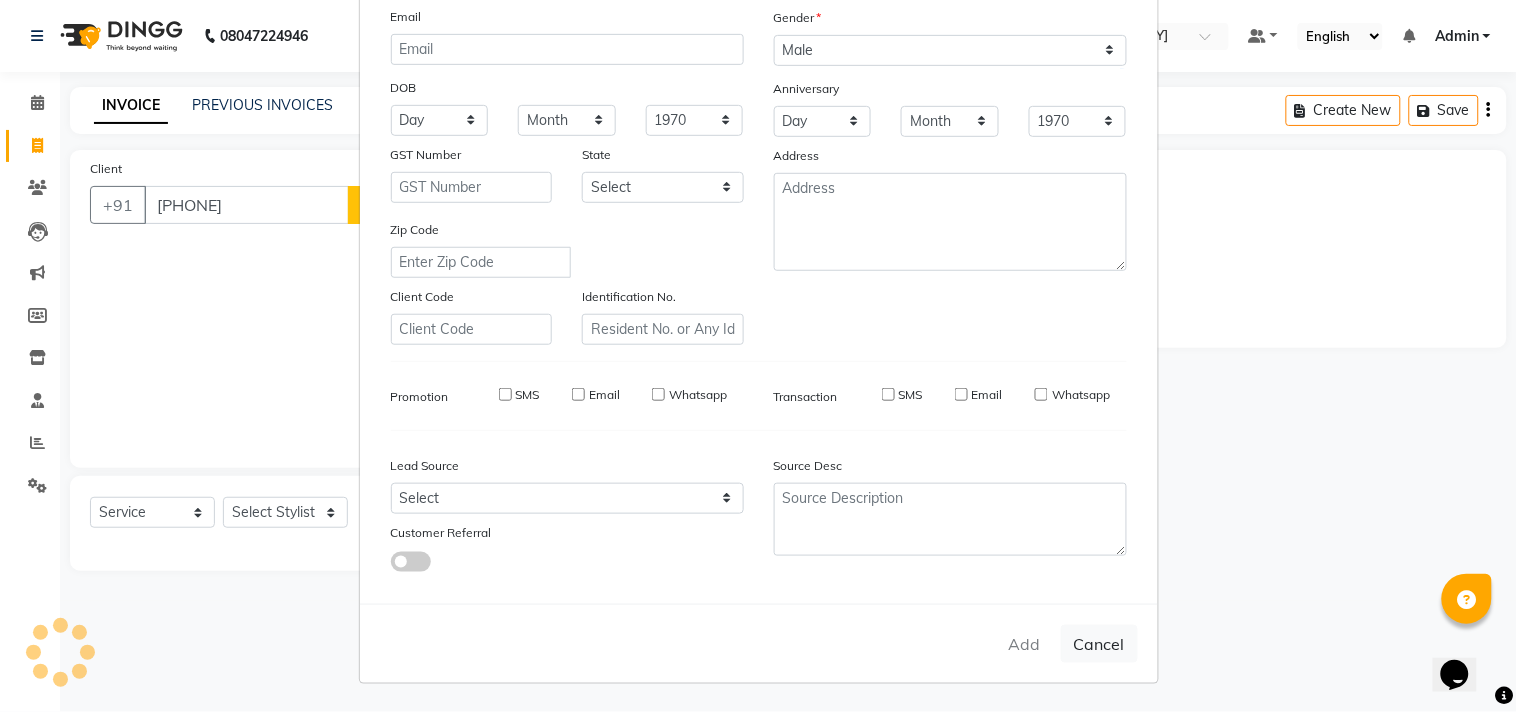 select 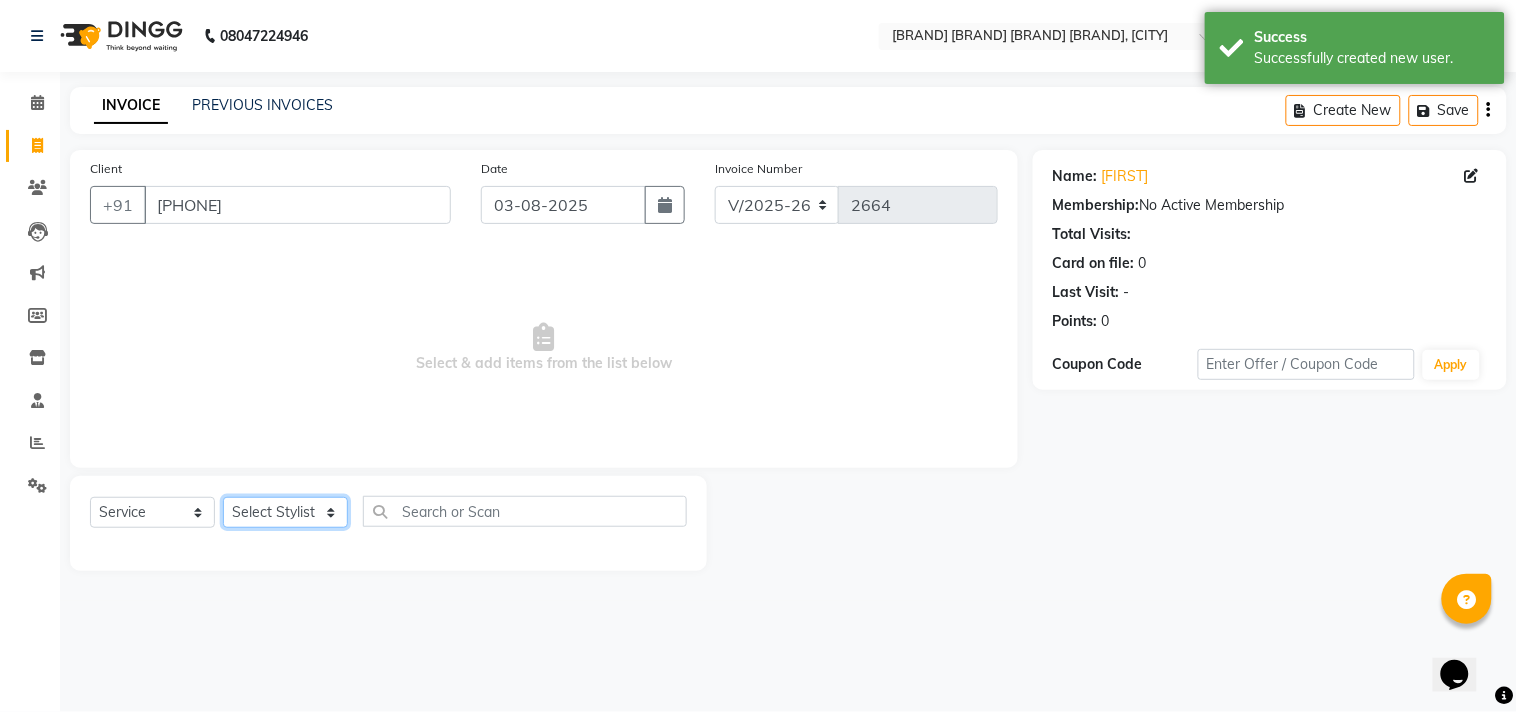 click on "Select Stylist Admin [FIRST] [FIRST] [FIRST] [FIRST] [FIRST] [FIRST] [FIRST] [FIRST]" 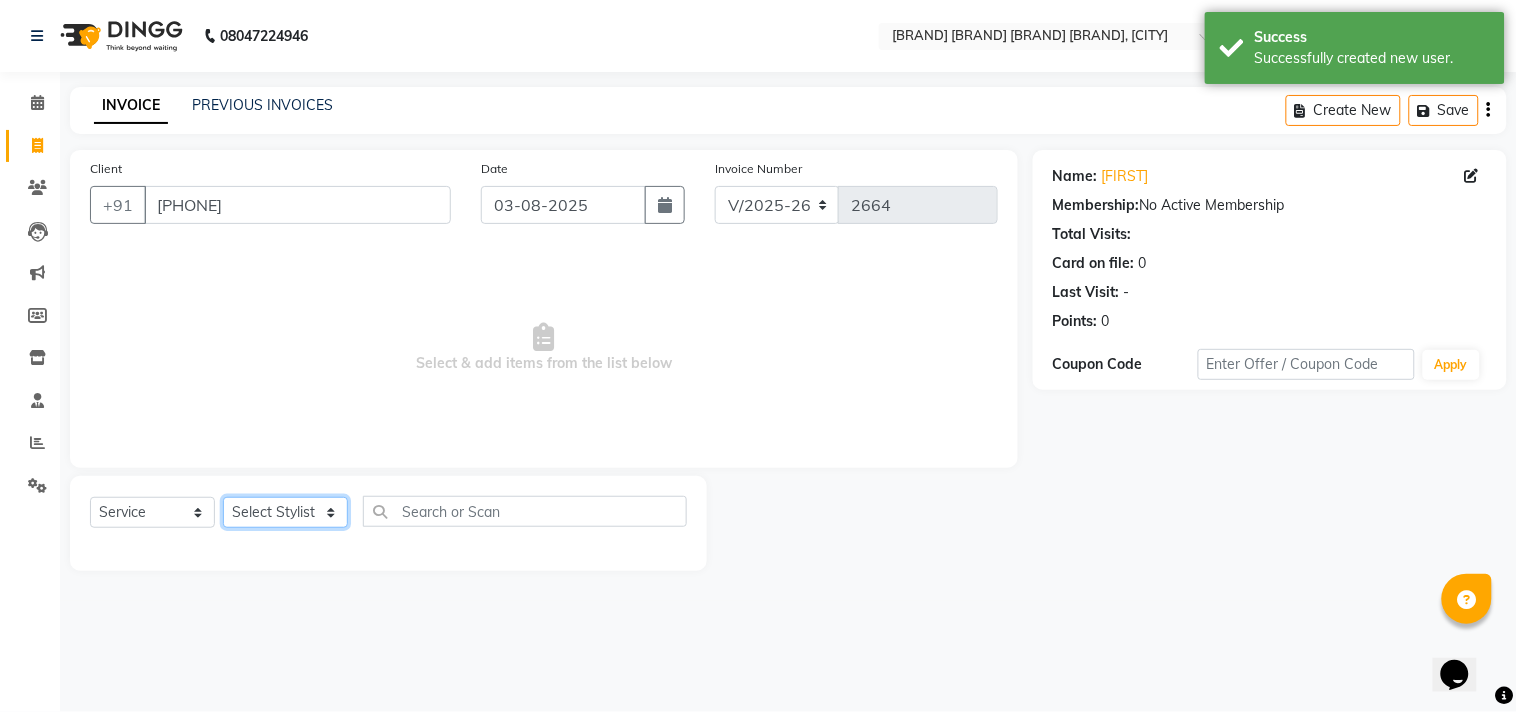 select on "85802" 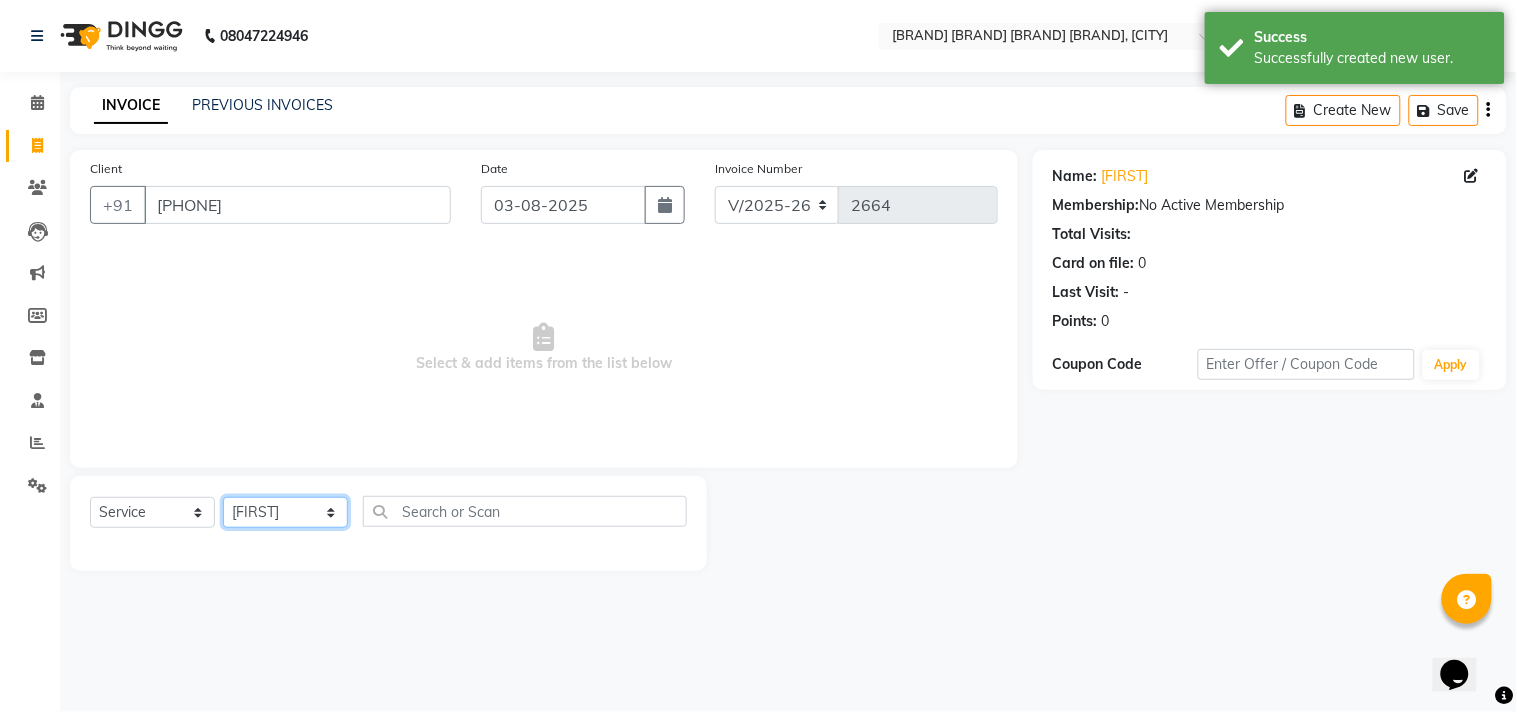 click on "Select Stylist Admin [FIRST] [FIRST] [FIRST] [FIRST] [FIRST] [FIRST] [FIRST] [FIRST]" 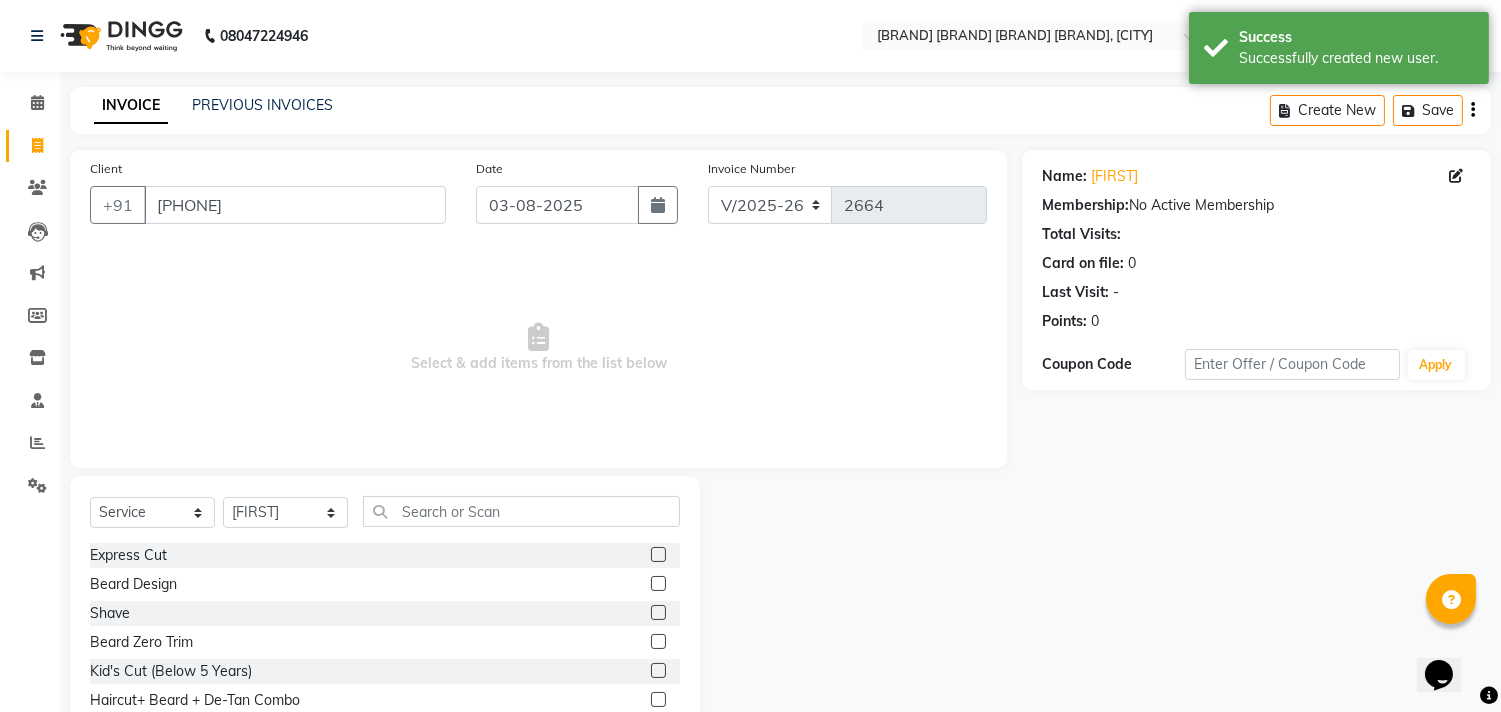 click 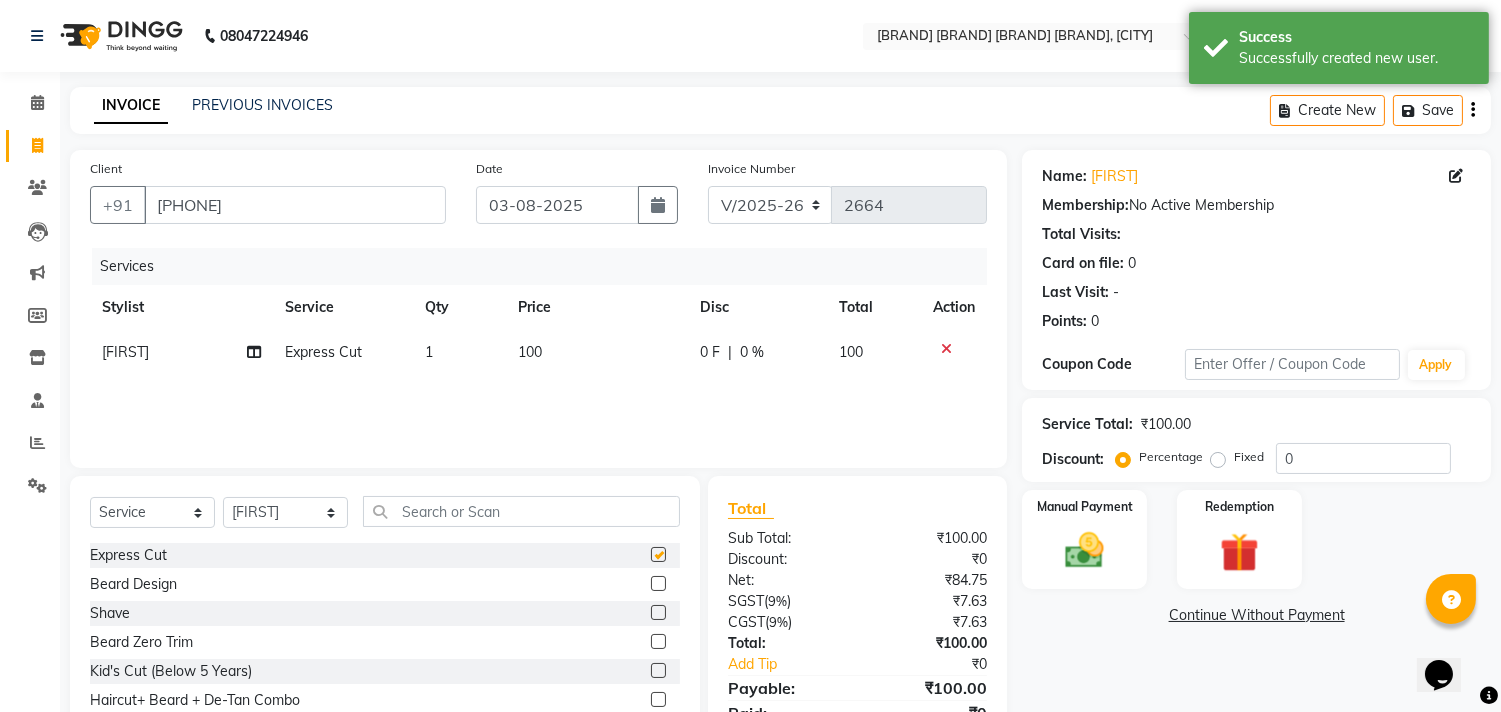 checkbox on "false" 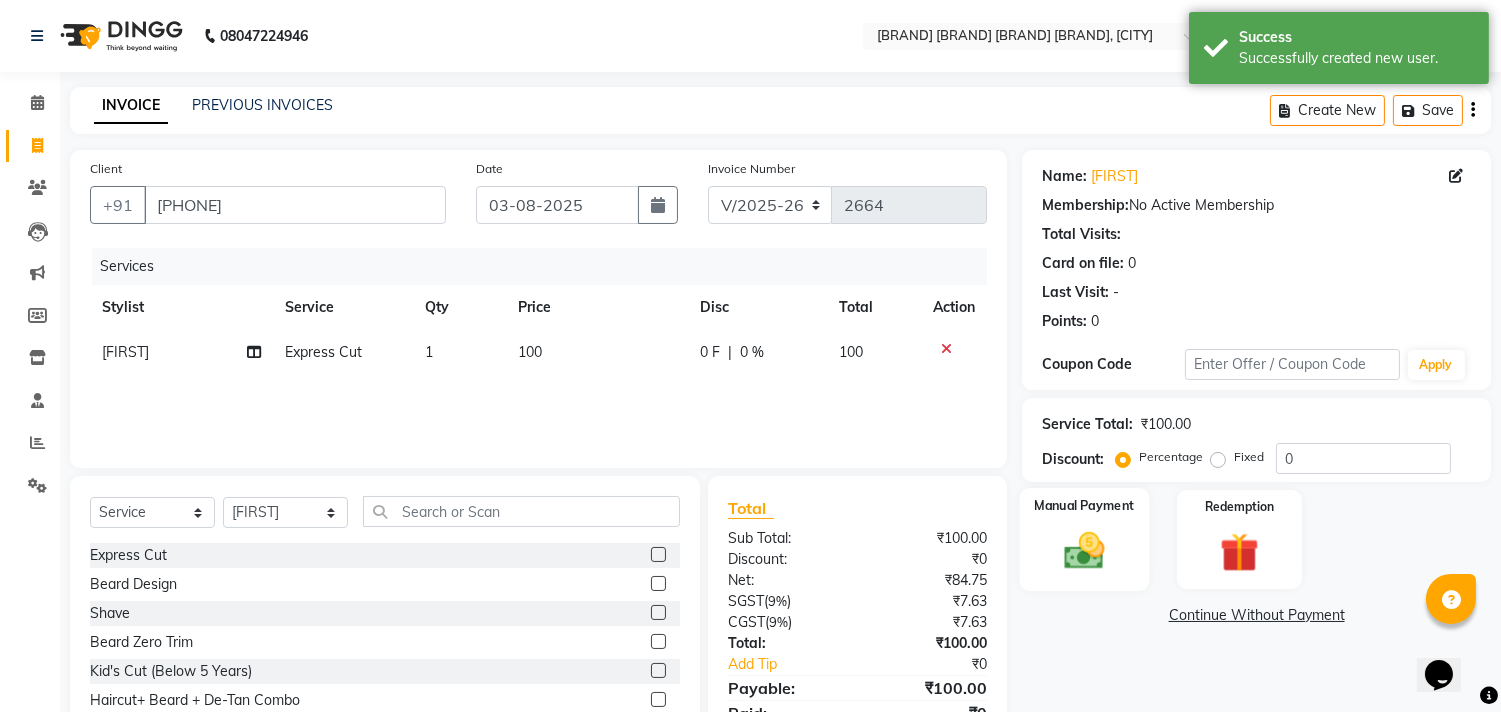 click 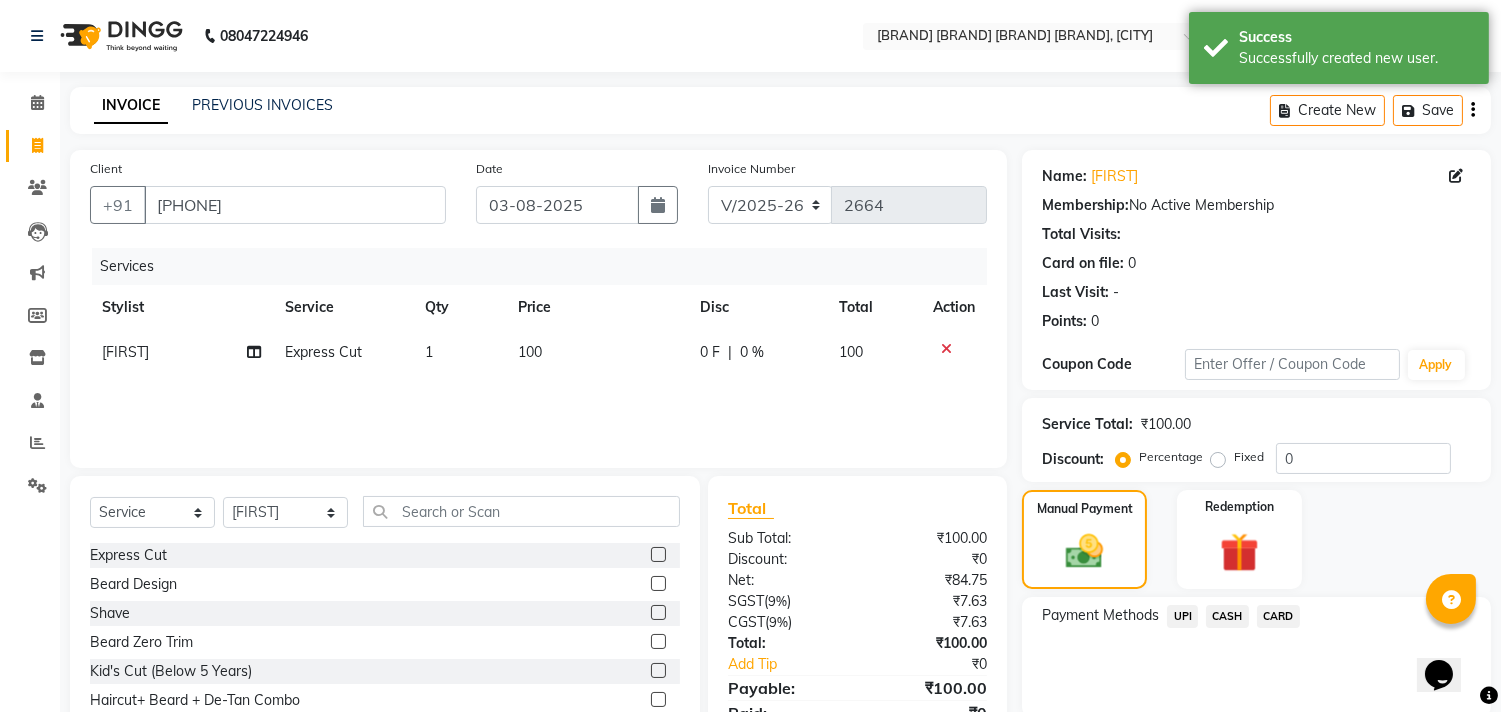 click on "CASH" 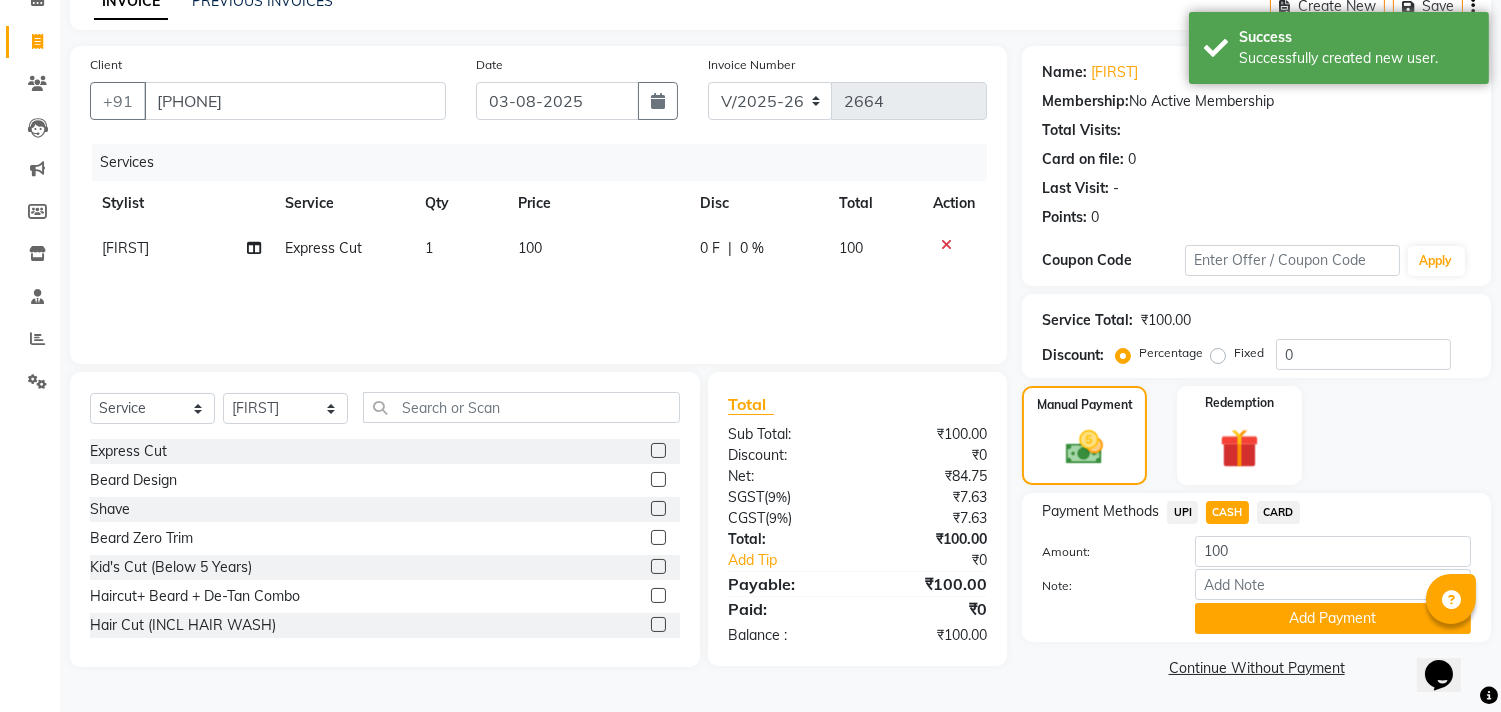 click on "Add Payment" 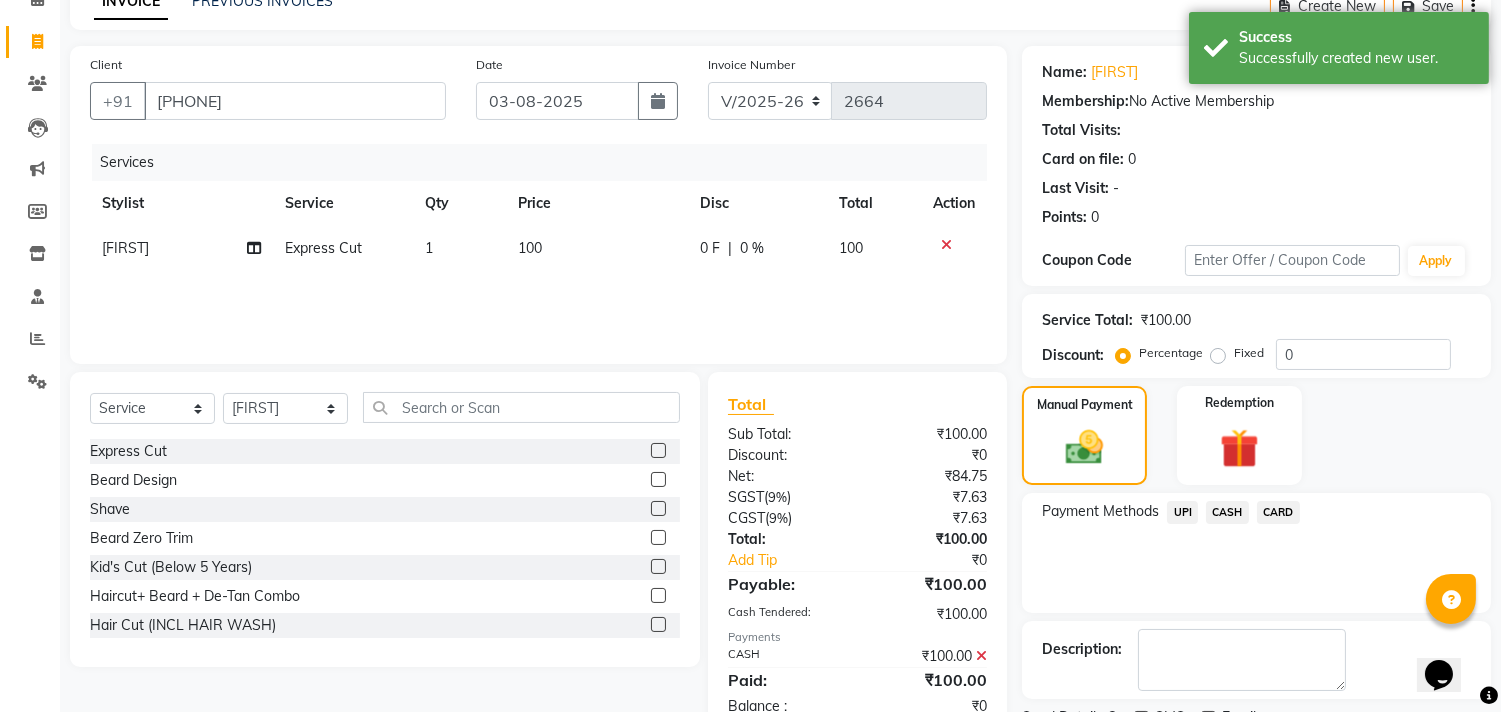 scroll, scrollTop: 187, scrollLeft: 0, axis: vertical 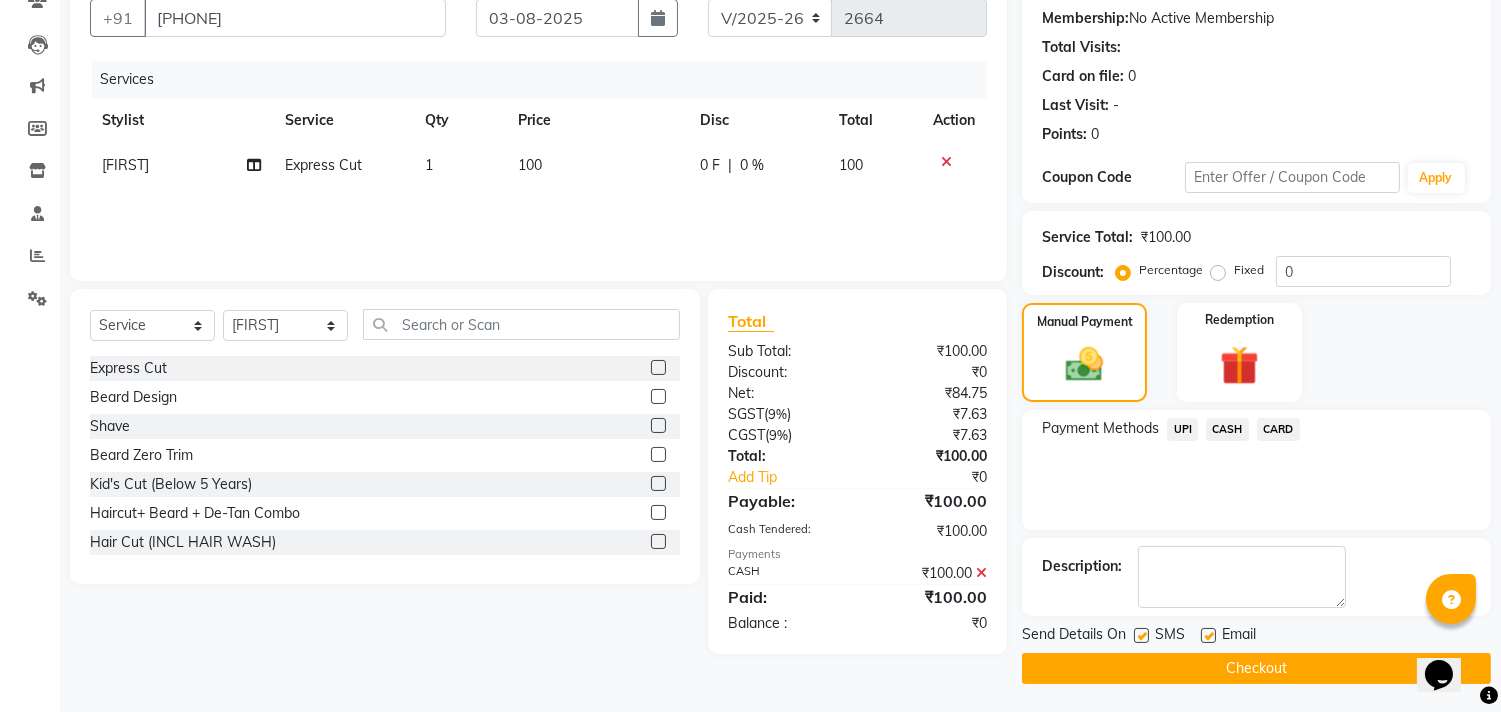 click on "Checkout" 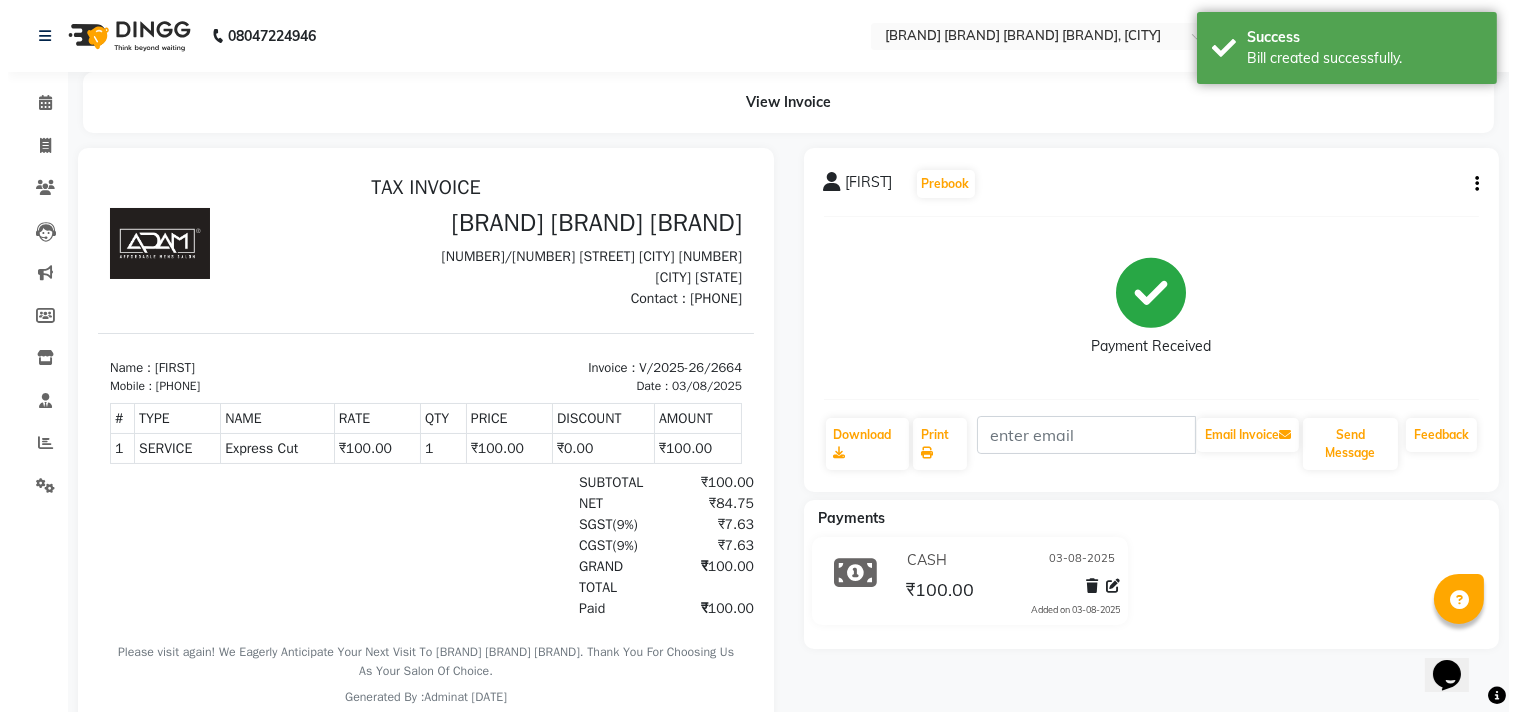 scroll, scrollTop: 0, scrollLeft: 0, axis: both 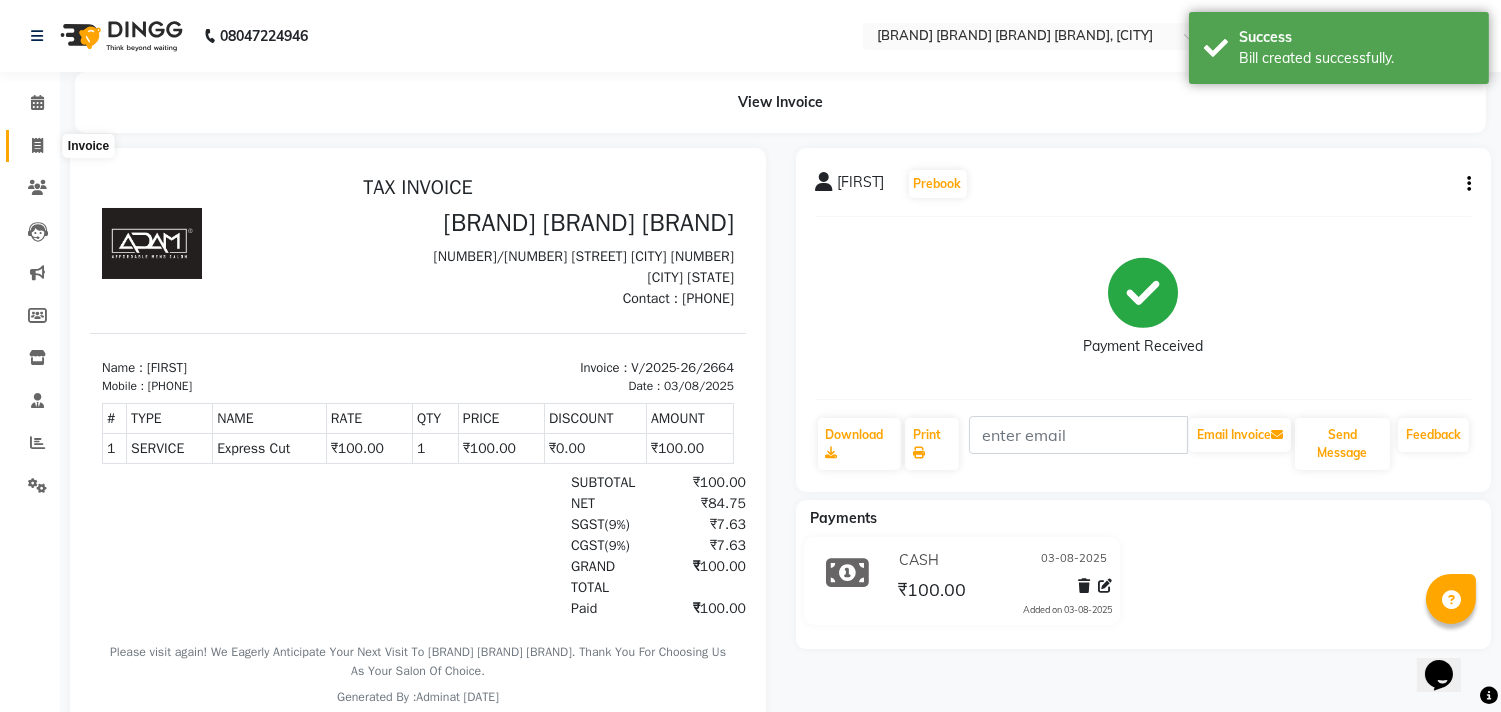 click 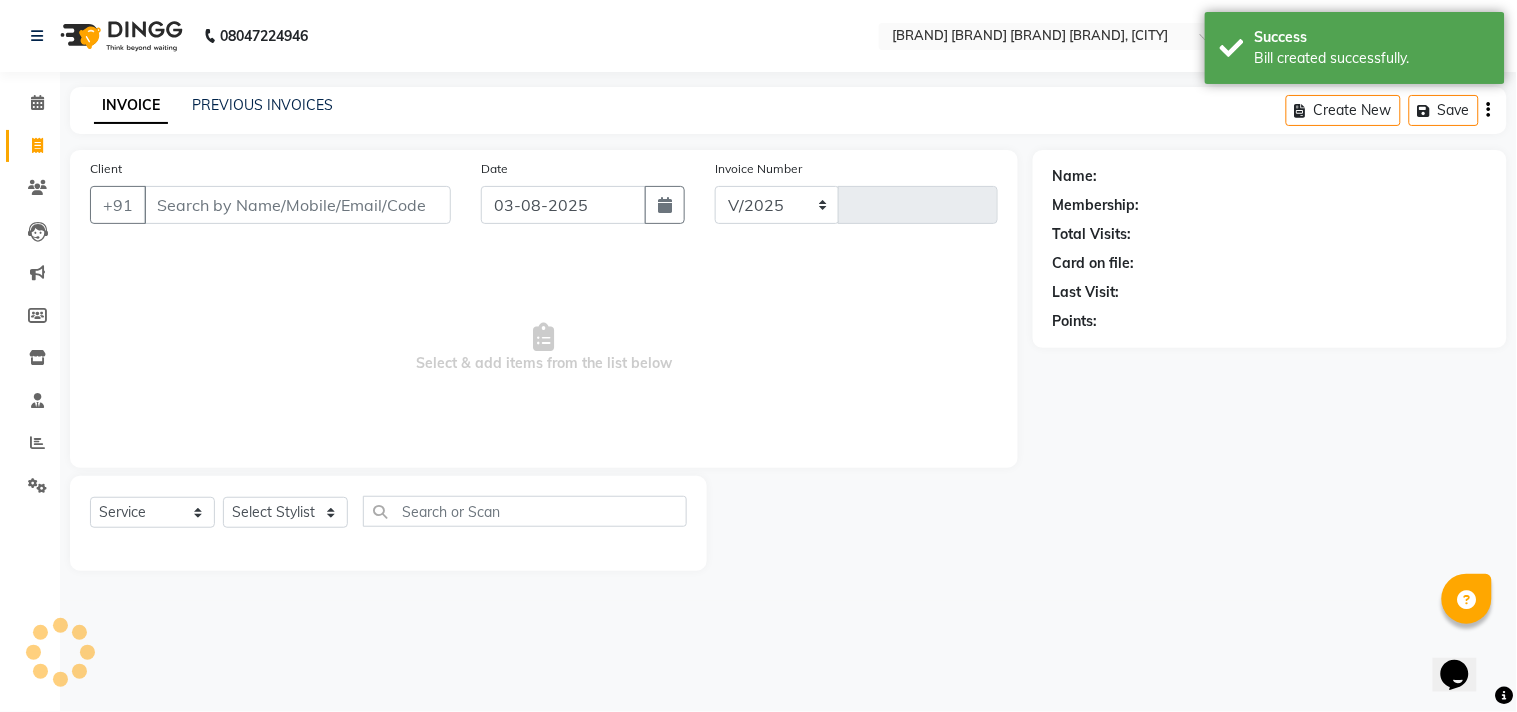 select on "8329" 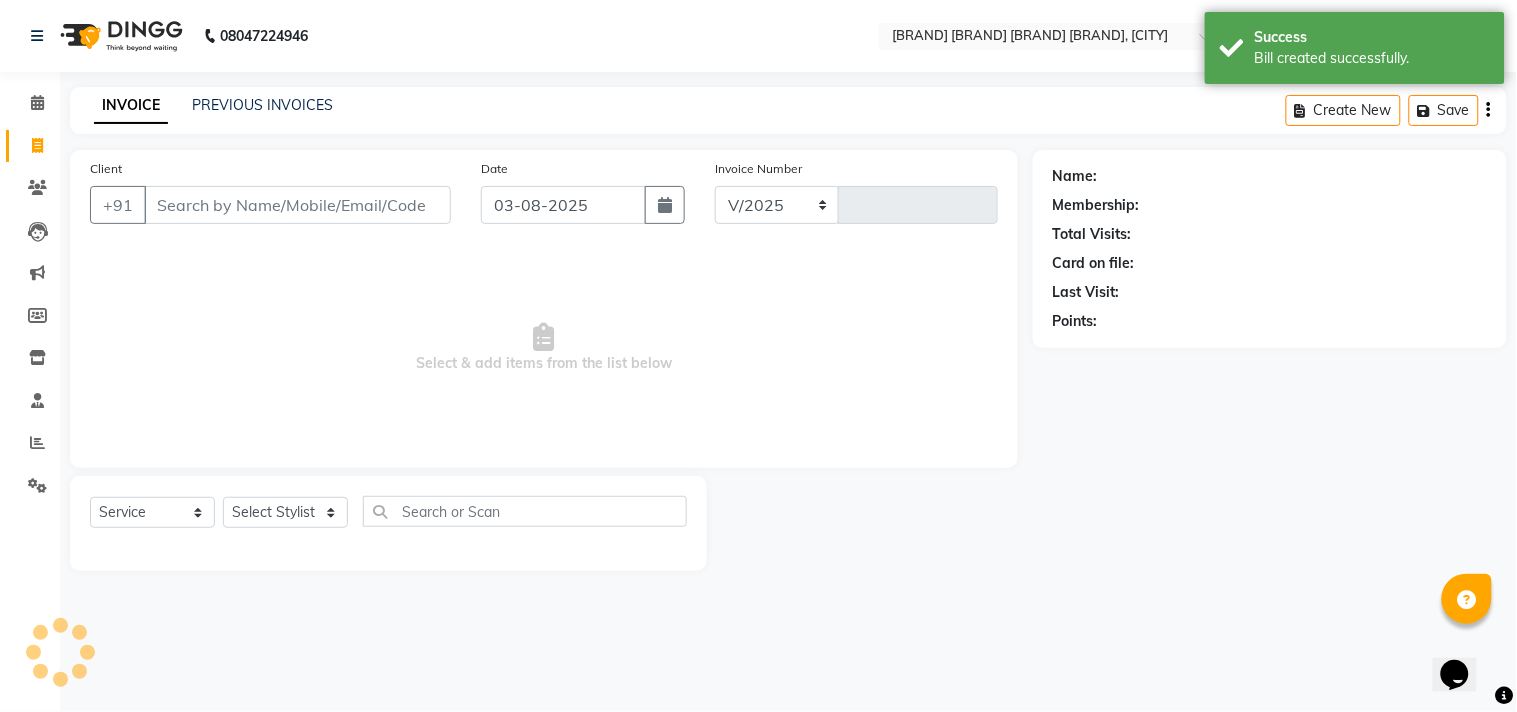 type on "2665" 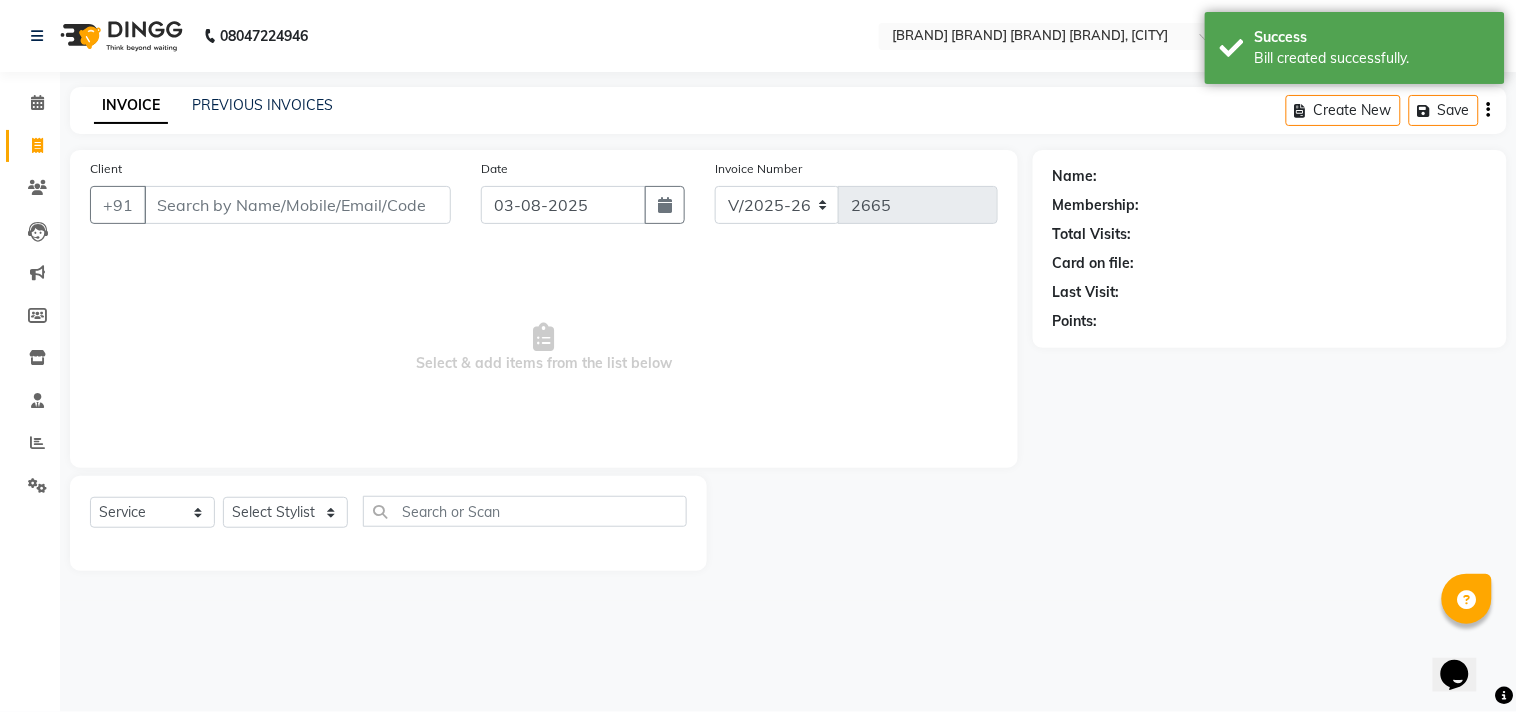 click on "Client" at bounding box center [297, 205] 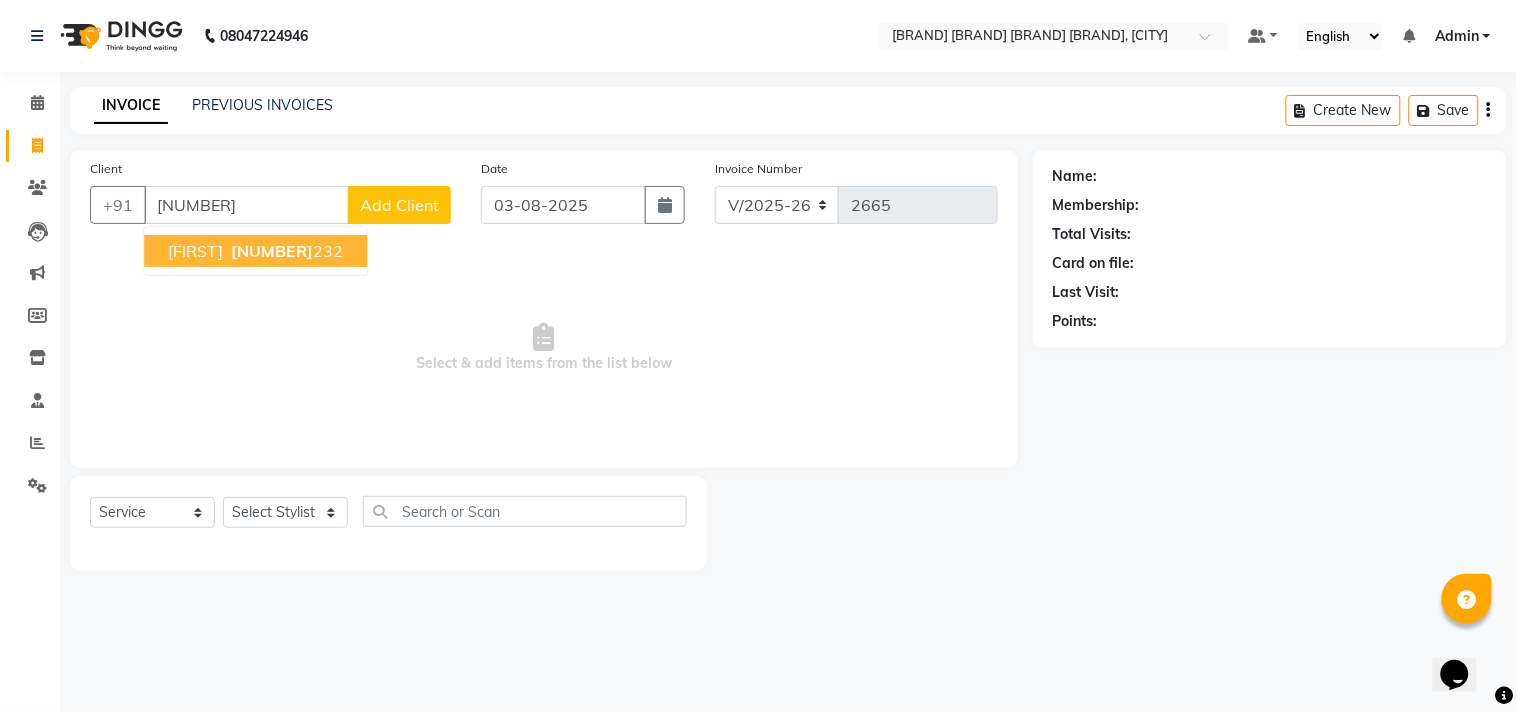 click on "[NUMBER]" at bounding box center (272, 251) 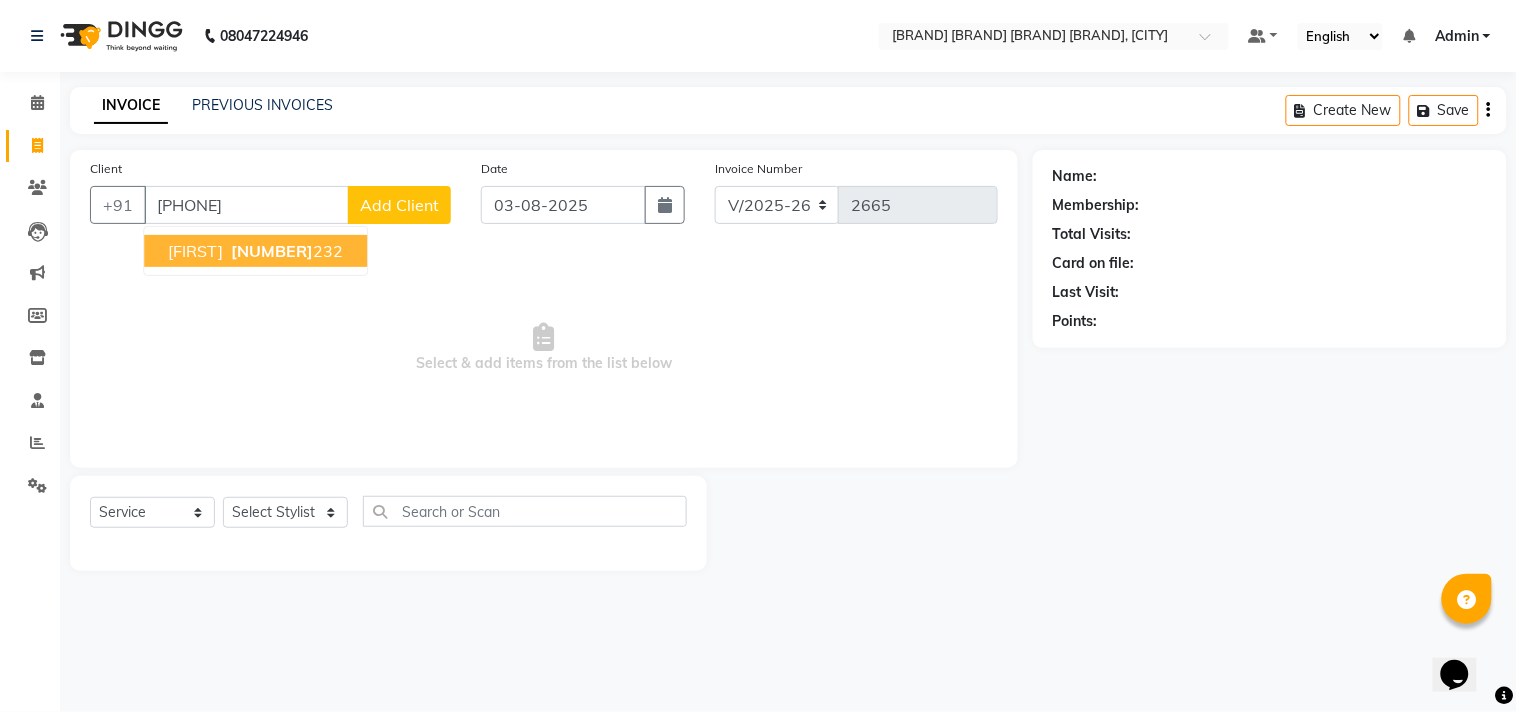 type on "[PHONE]" 